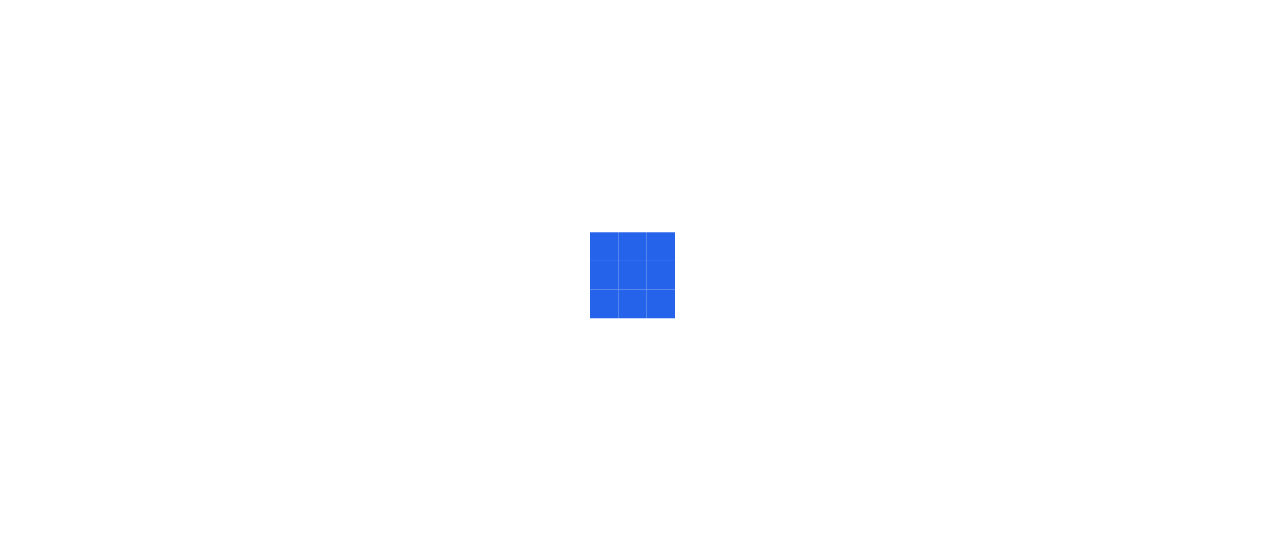 scroll, scrollTop: 0, scrollLeft: 0, axis: both 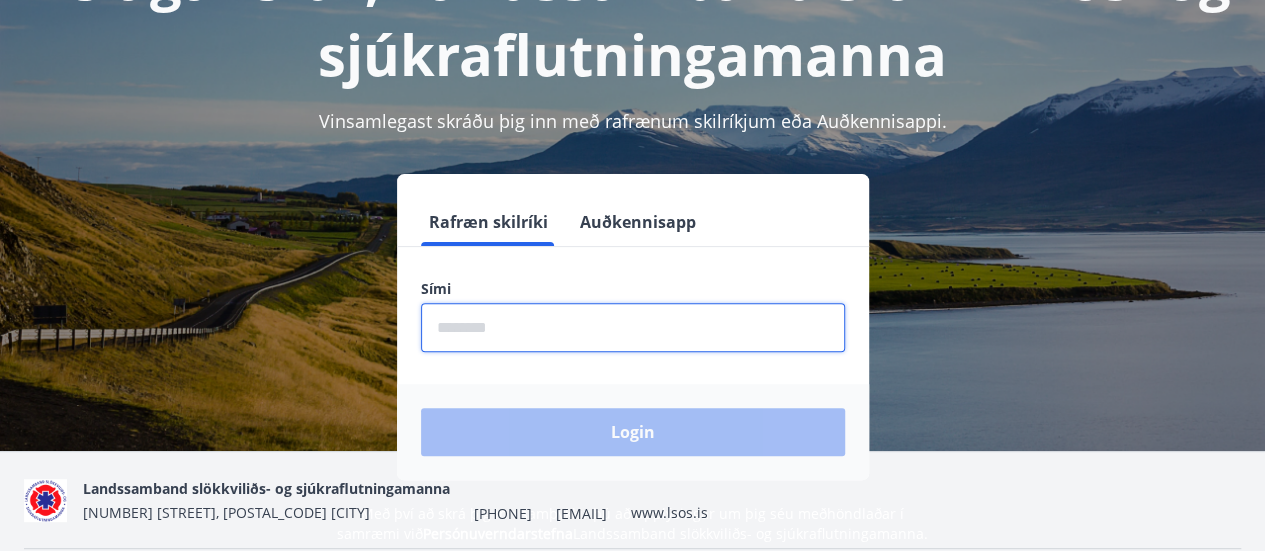 click at bounding box center (633, 327) 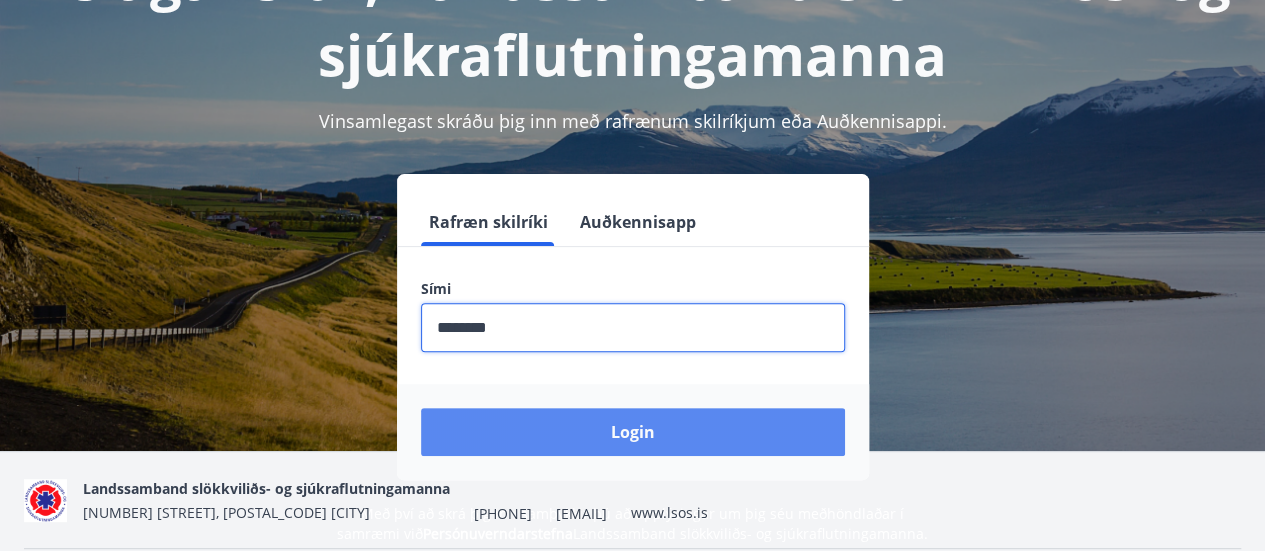 click on "Login" at bounding box center (633, 432) 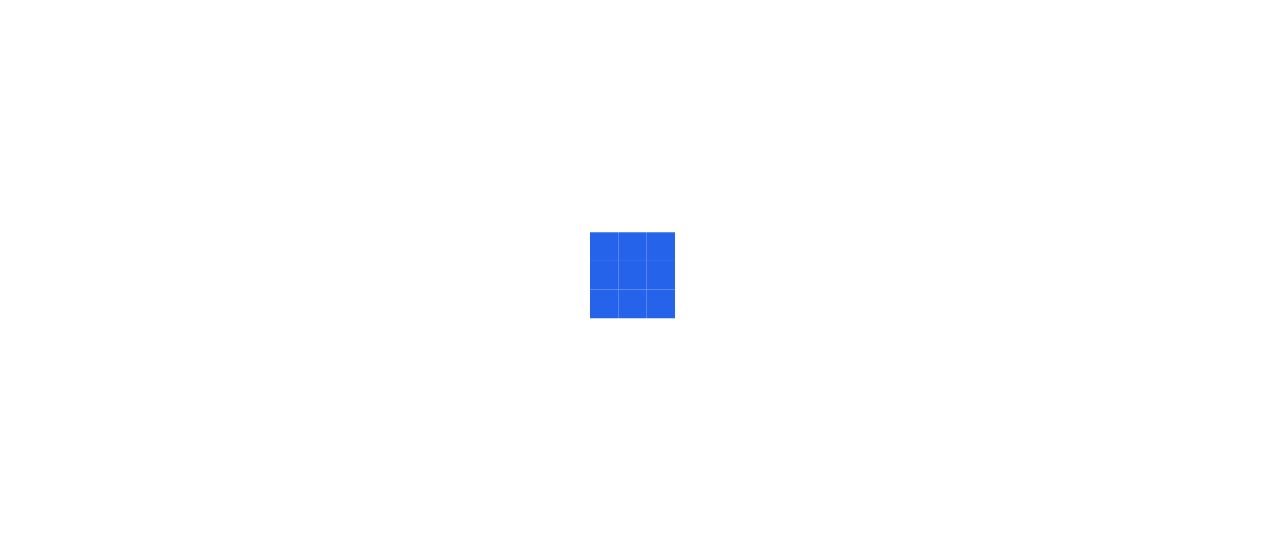 scroll, scrollTop: 0, scrollLeft: 0, axis: both 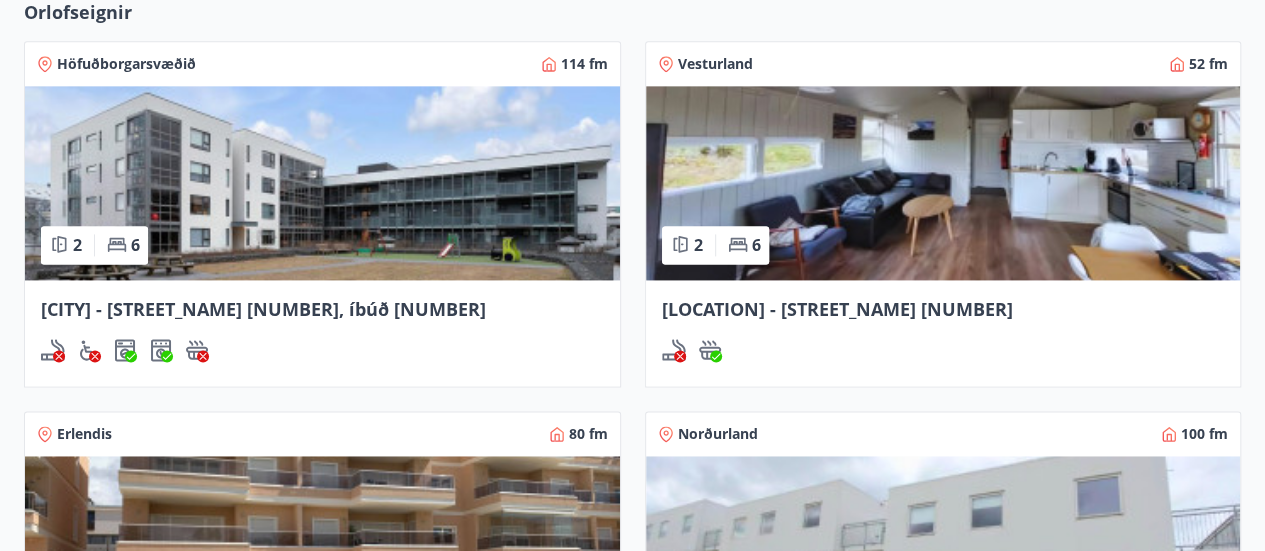 click on "[LOCATION] - [STREET_NAME] [NUMBER]" at bounding box center (837, 309) 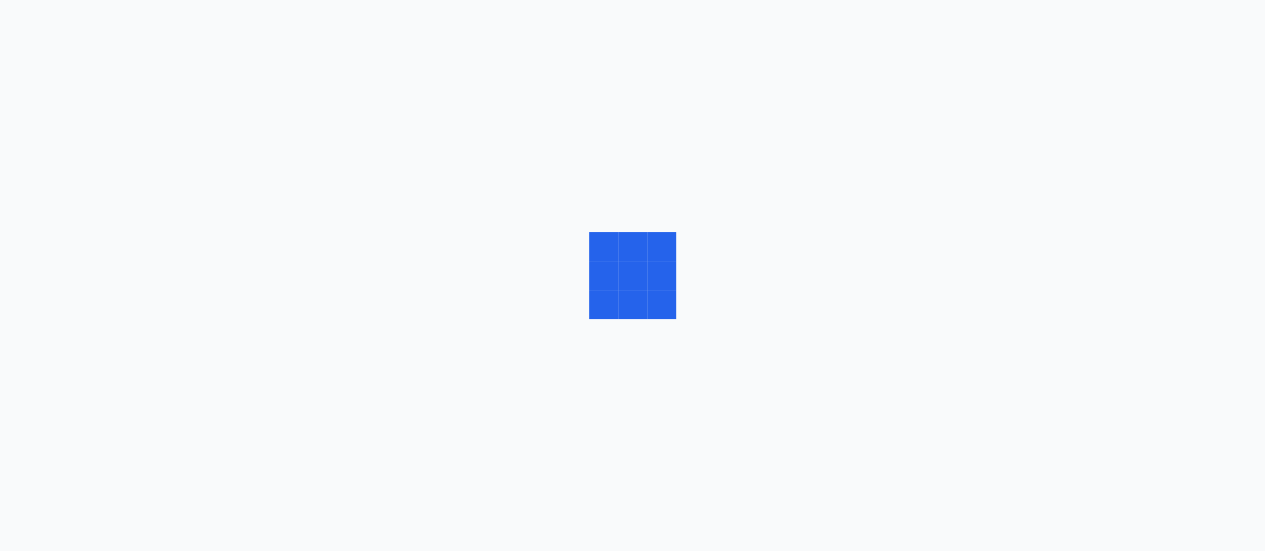 scroll, scrollTop: 0, scrollLeft: 0, axis: both 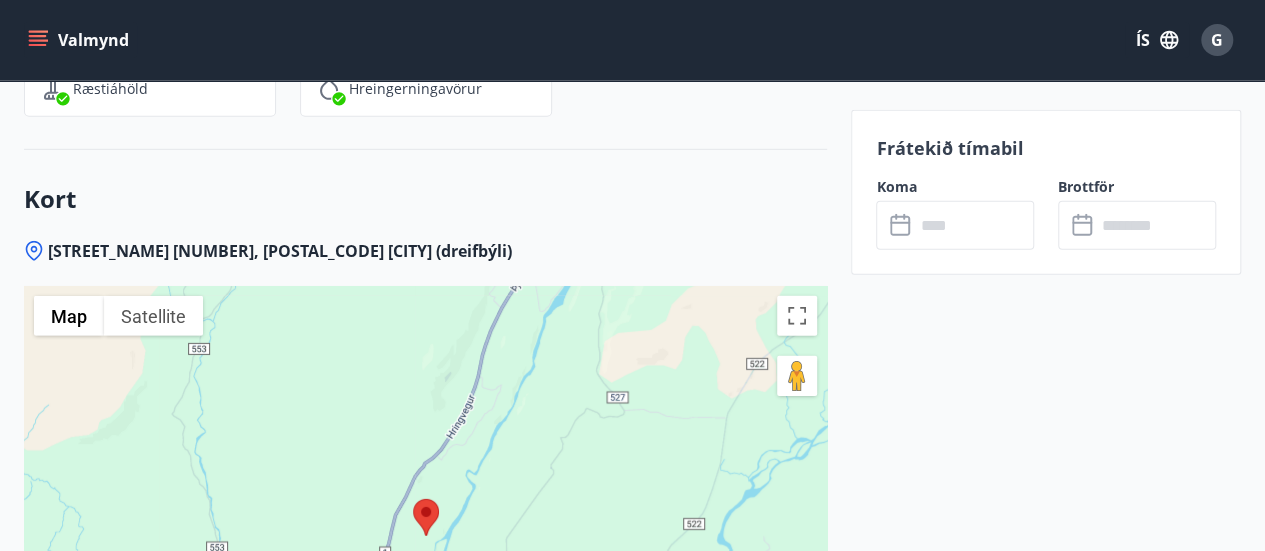 click 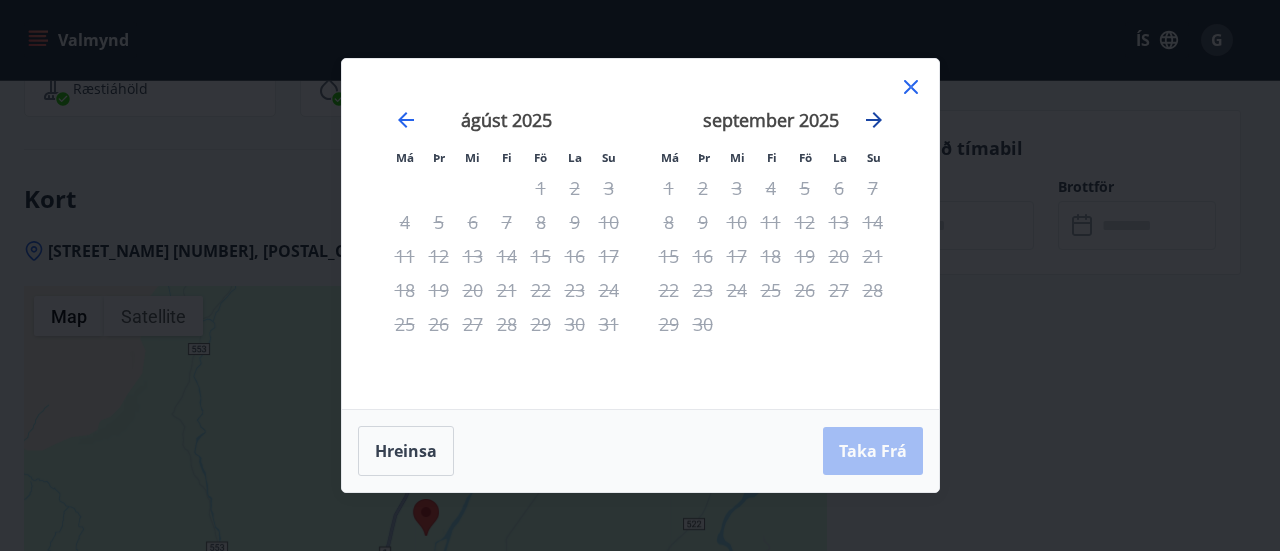 click 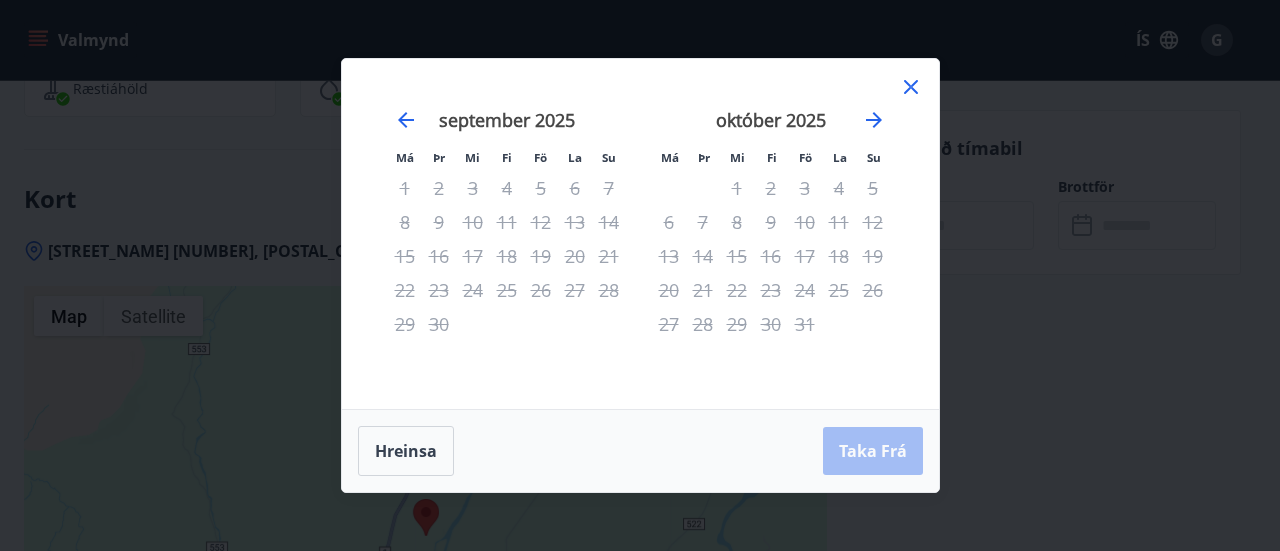 click on "28" at bounding box center (609, 290) 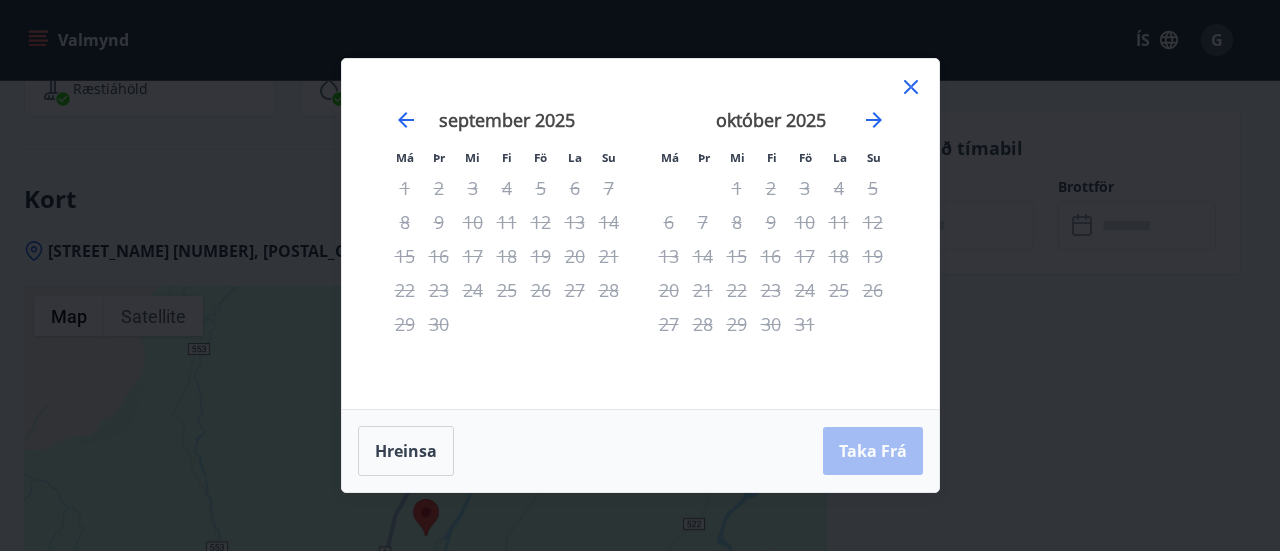 click 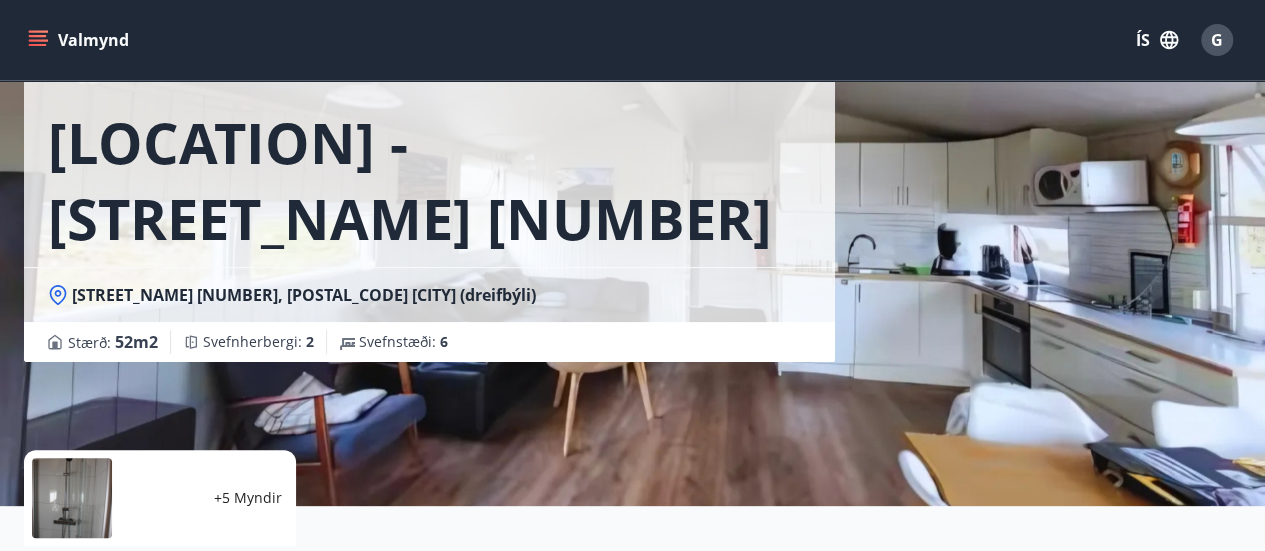 scroll, scrollTop: 0, scrollLeft: 0, axis: both 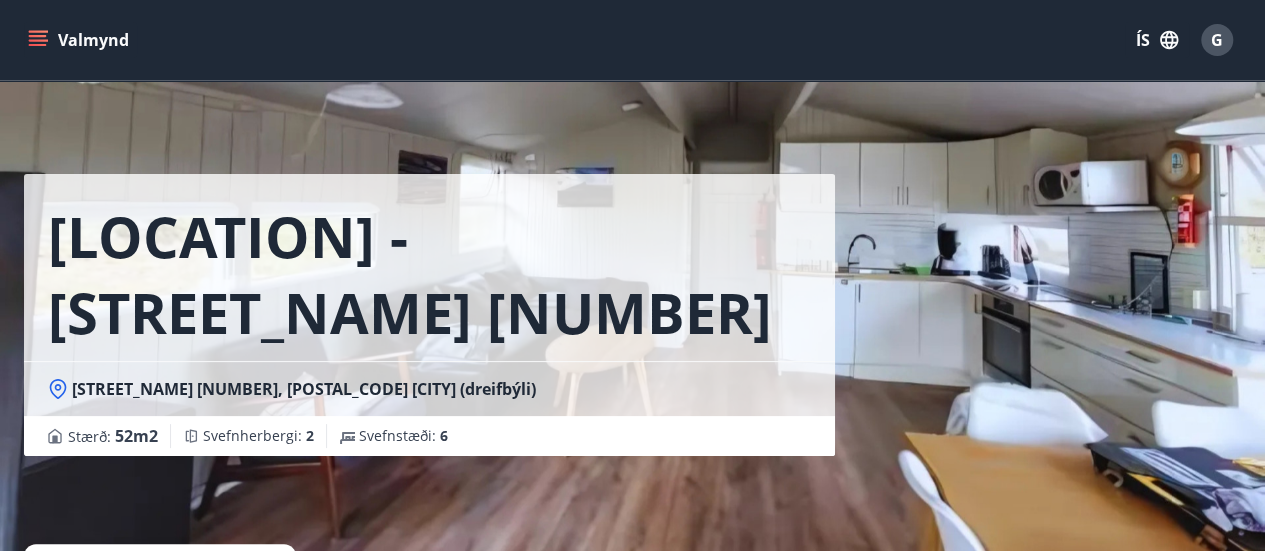 click on "Valmynd" at bounding box center [80, 40] 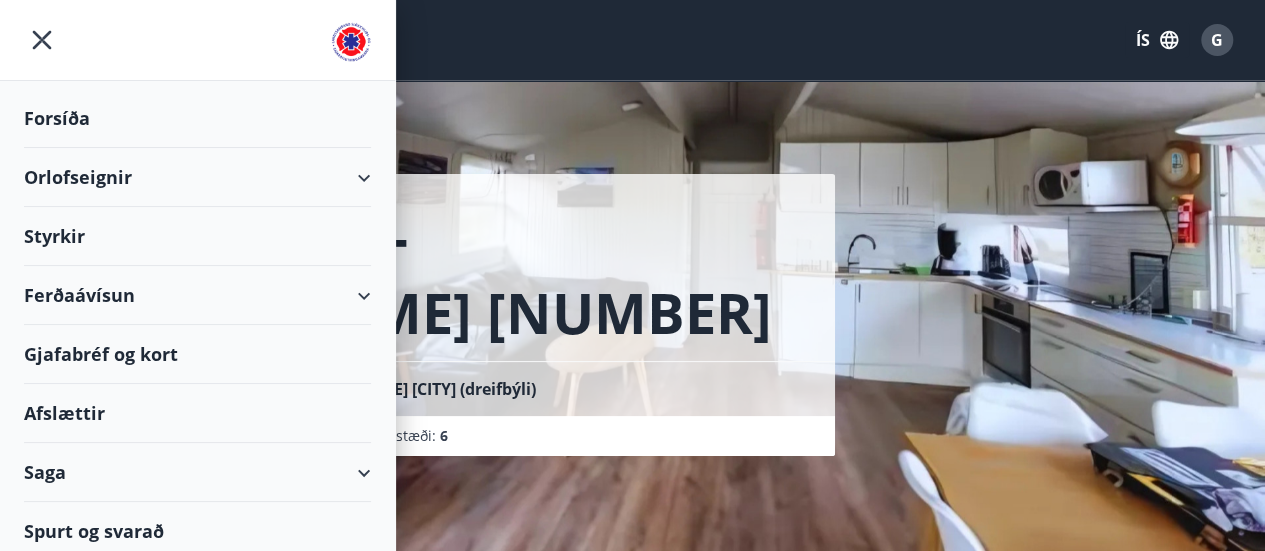 click on "Orlofseignir" at bounding box center (197, 177) 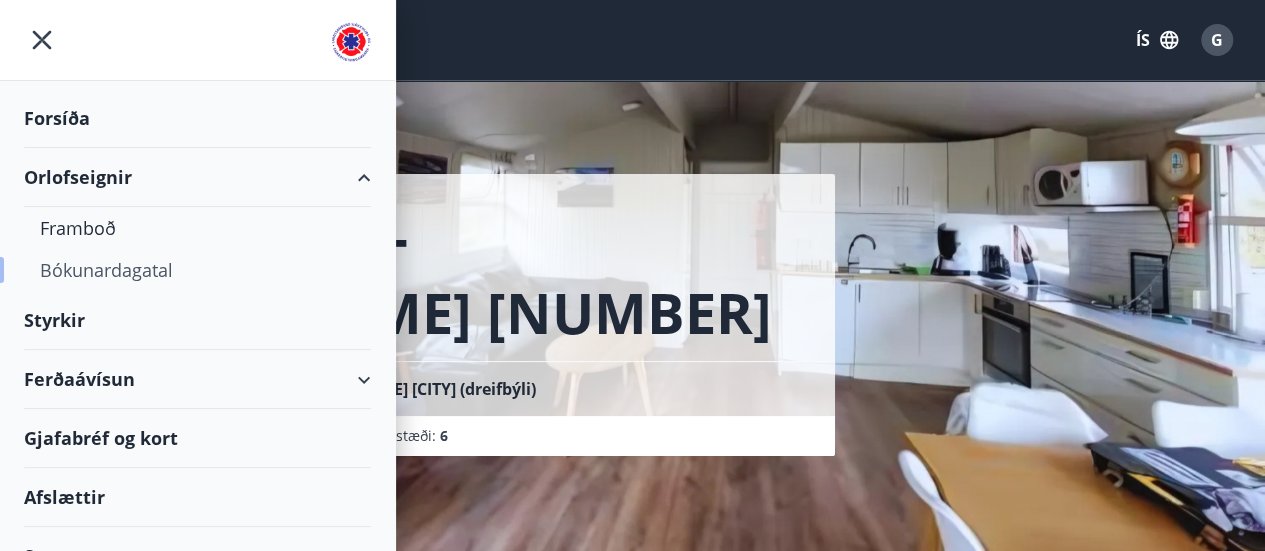 click on "Bókunardagatal" at bounding box center (197, 270) 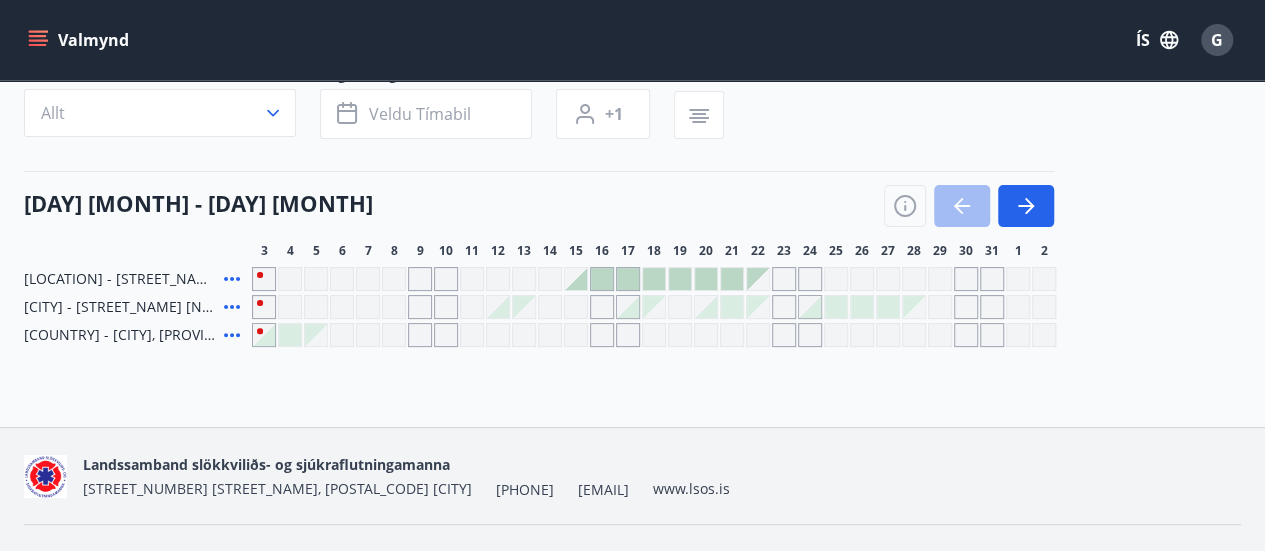 scroll, scrollTop: 158, scrollLeft: 0, axis: vertical 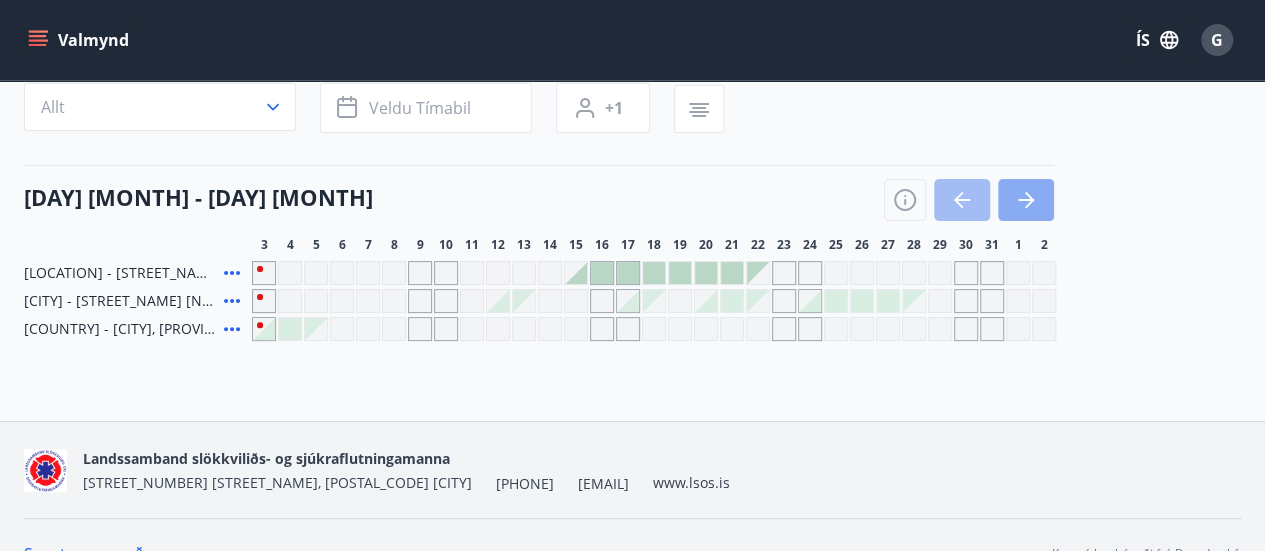 click at bounding box center [1026, 200] 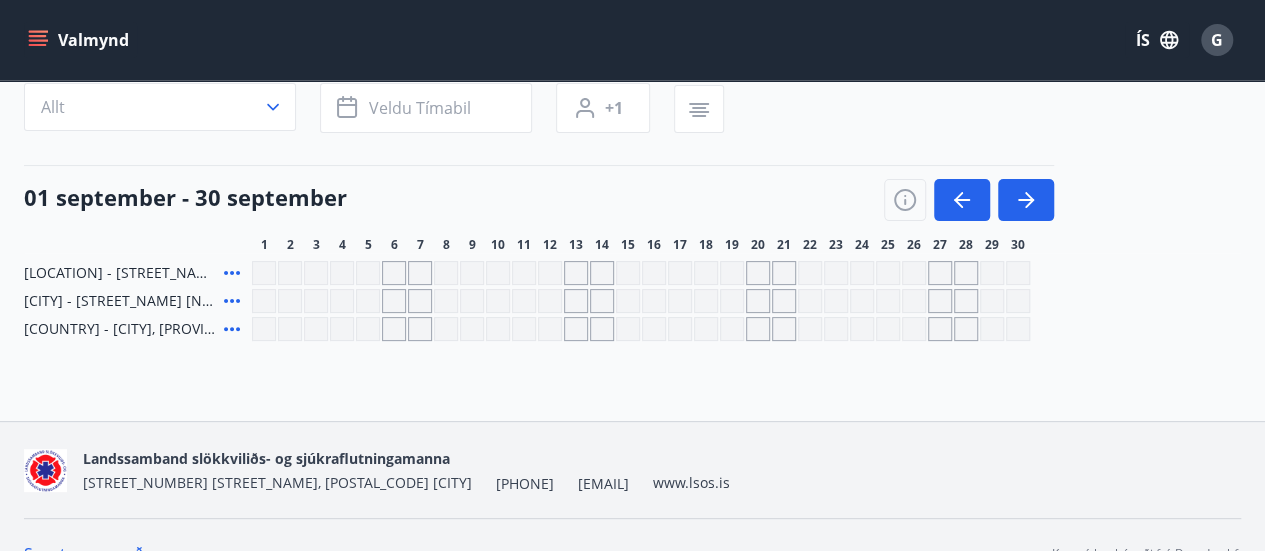 click at bounding box center [914, 273] 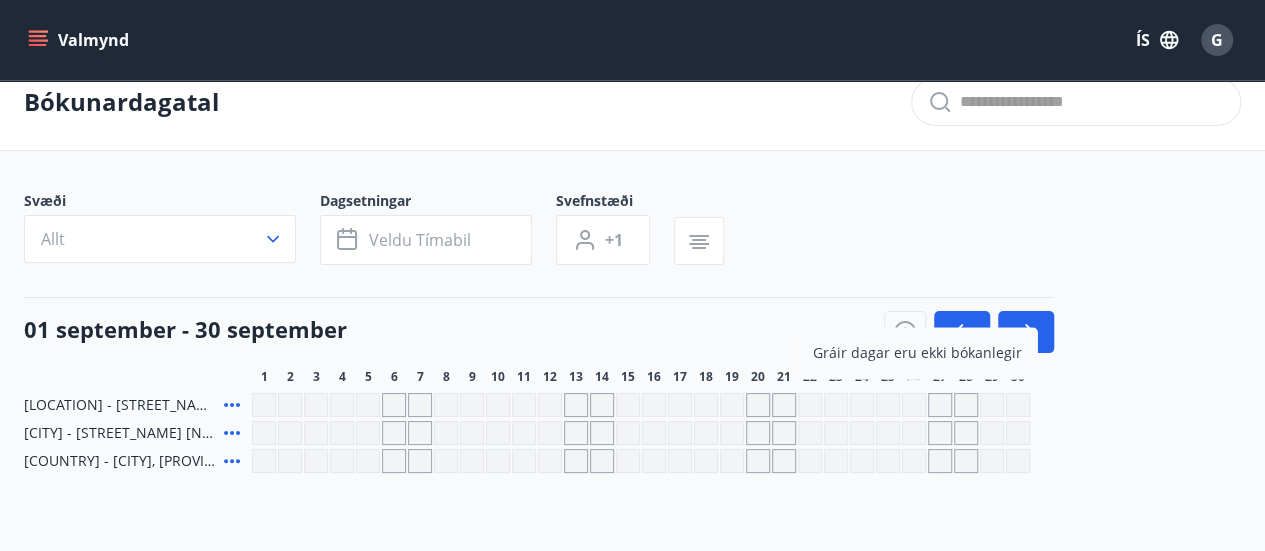 scroll, scrollTop: 0, scrollLeft: 0, axis: both 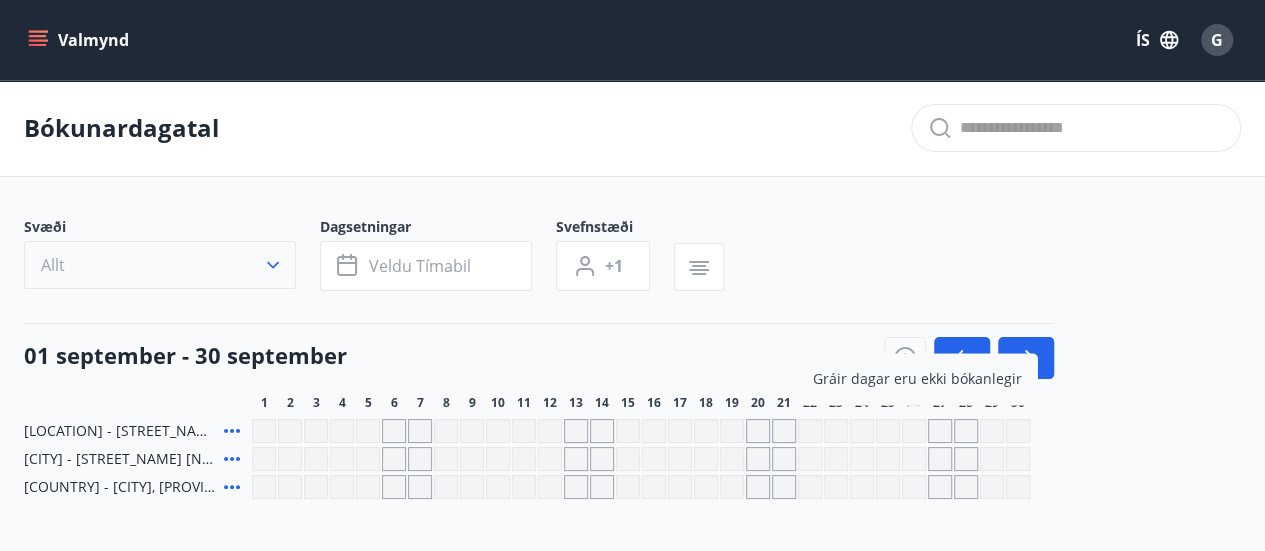 click 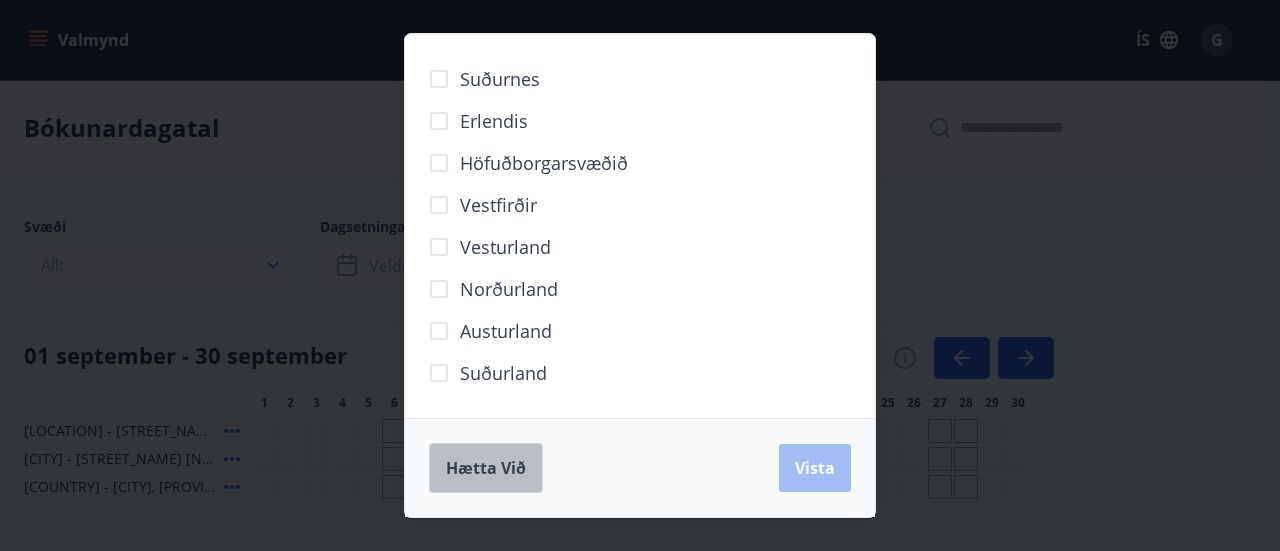 click on "Hætta við" at bounding box center (486, 468) 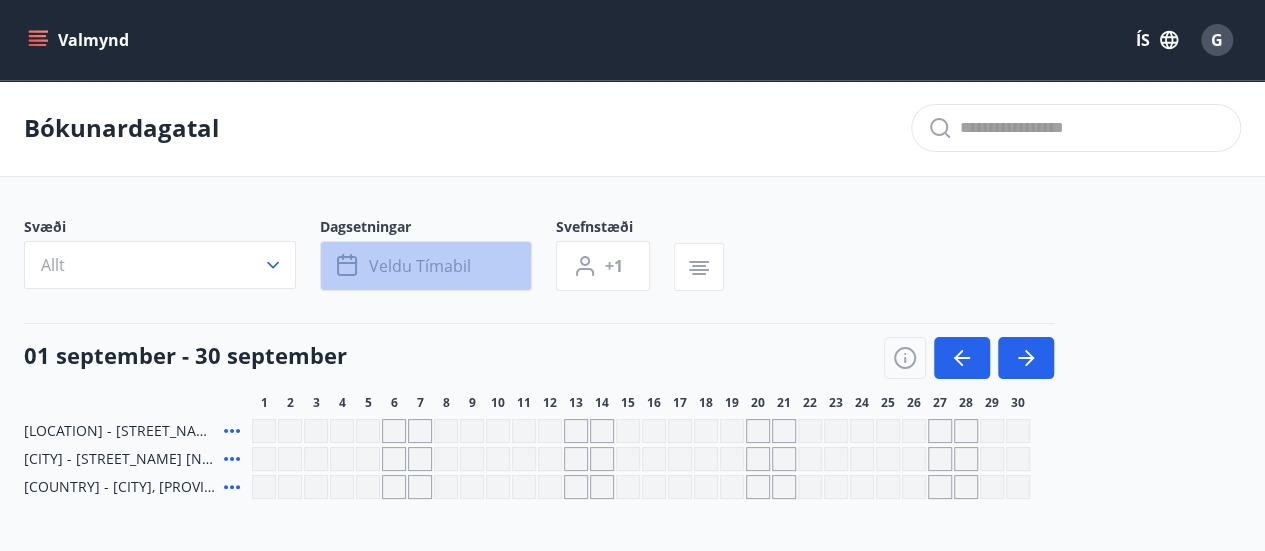 click on "Veldu tímabil" at bounding box center (420, 266) 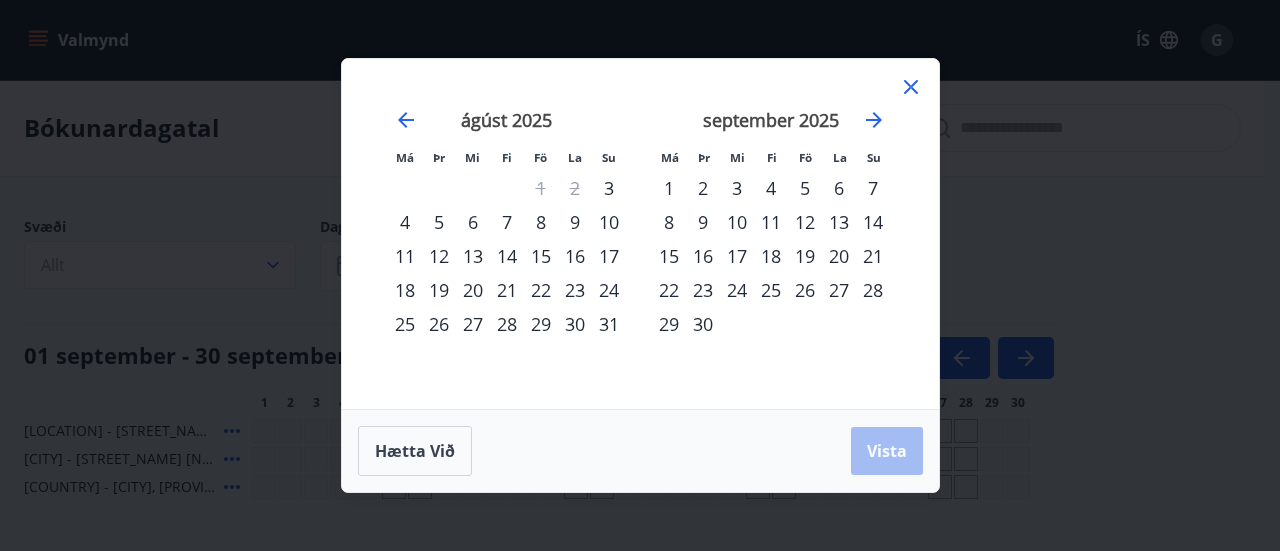 click on "26" at bounding box center [805, 290] 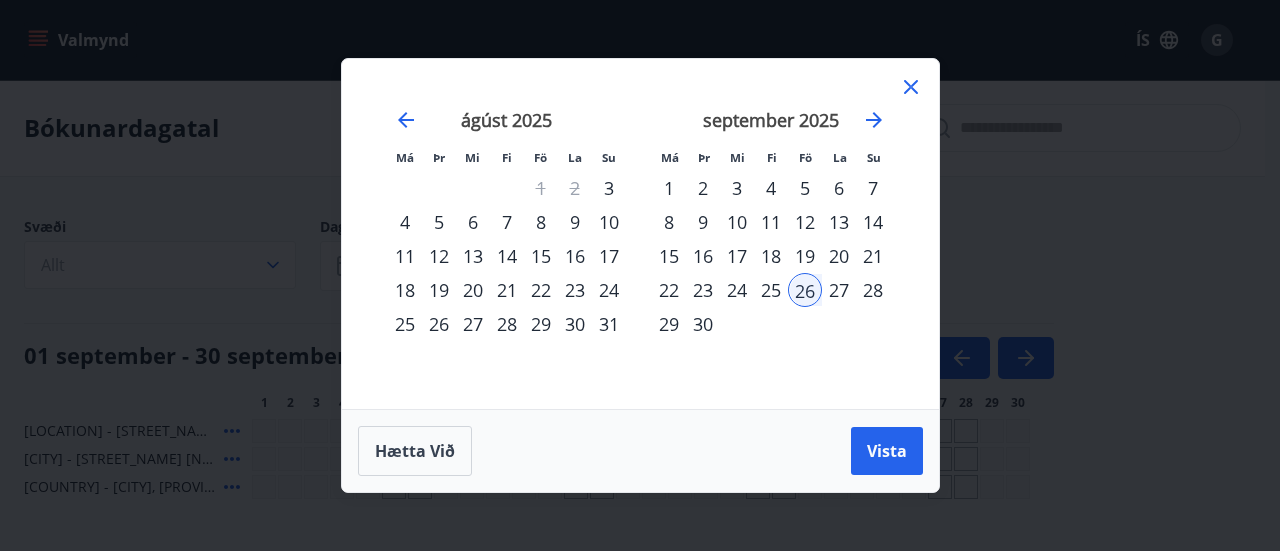 click on "28" at bounding box center [873, 290] 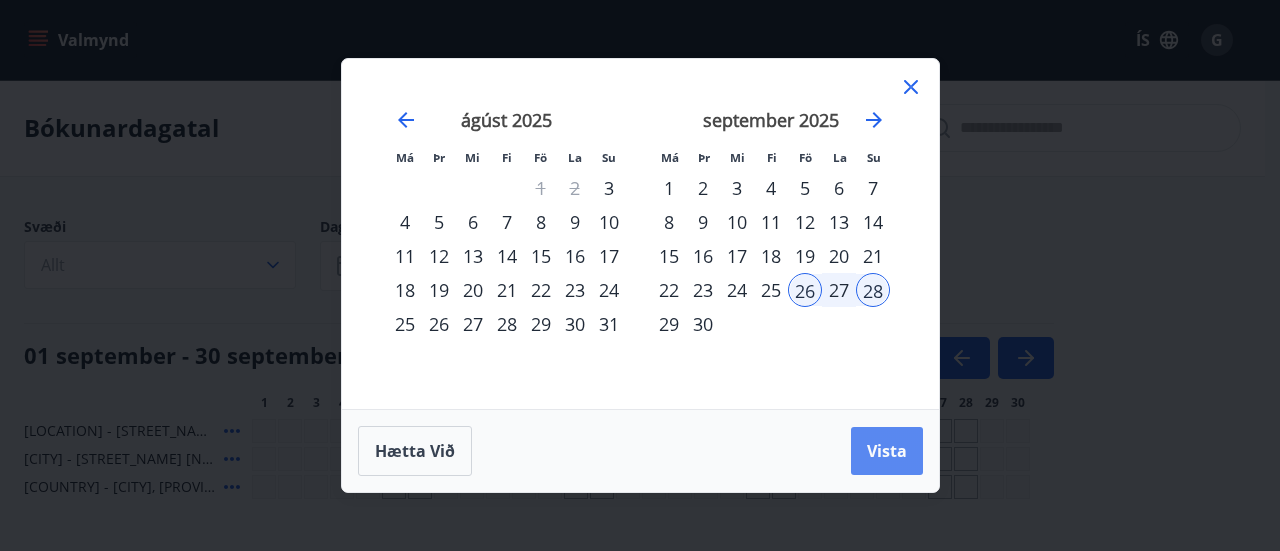click on "Vista" at bounding box center (887, 451) 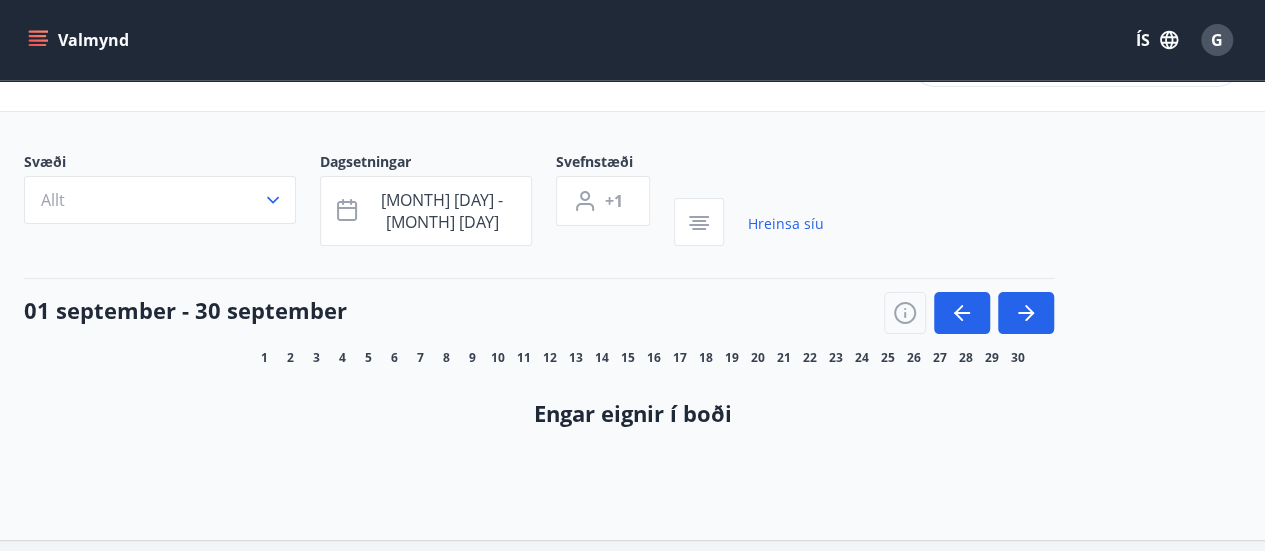 scroll, scrollTop: 63, scrollLeft: 0, axis: vertical 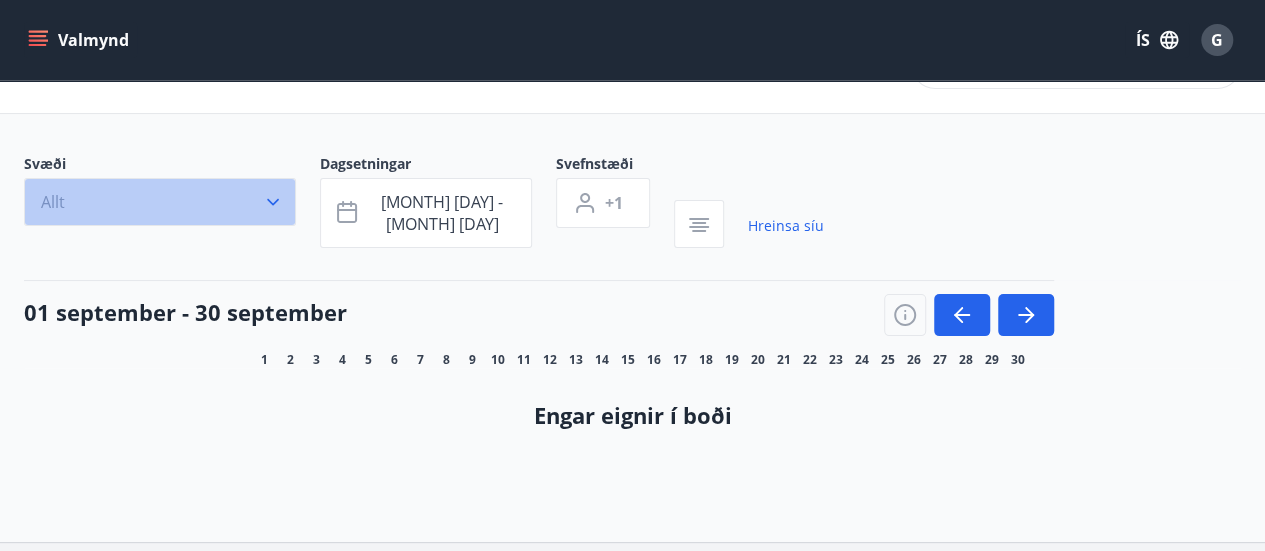 click 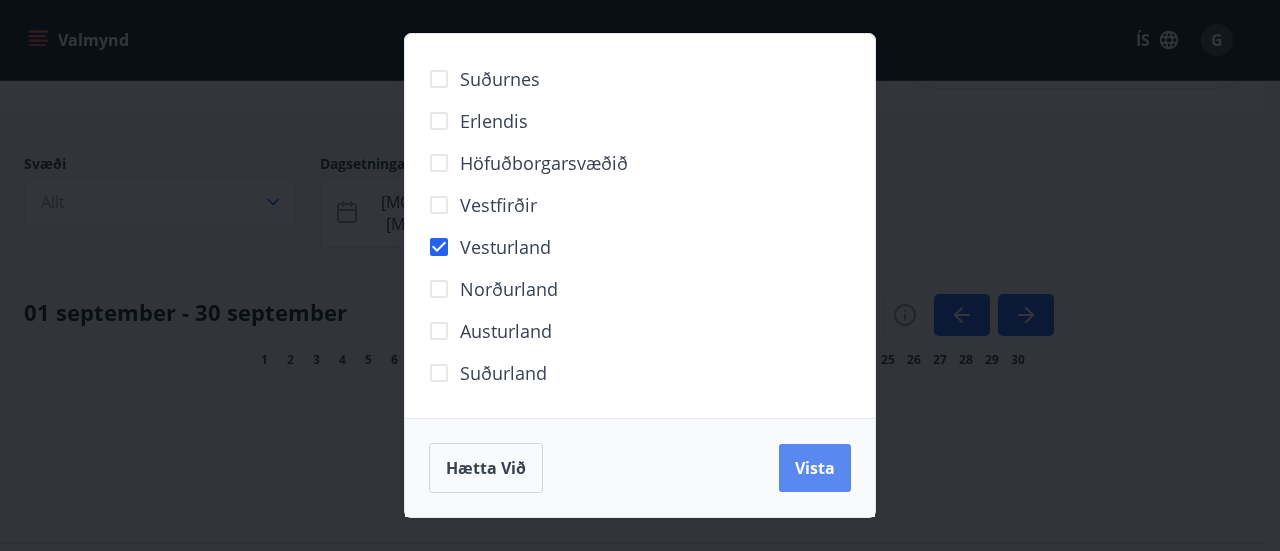 click on "Vista" at bounding box center (815, 468) 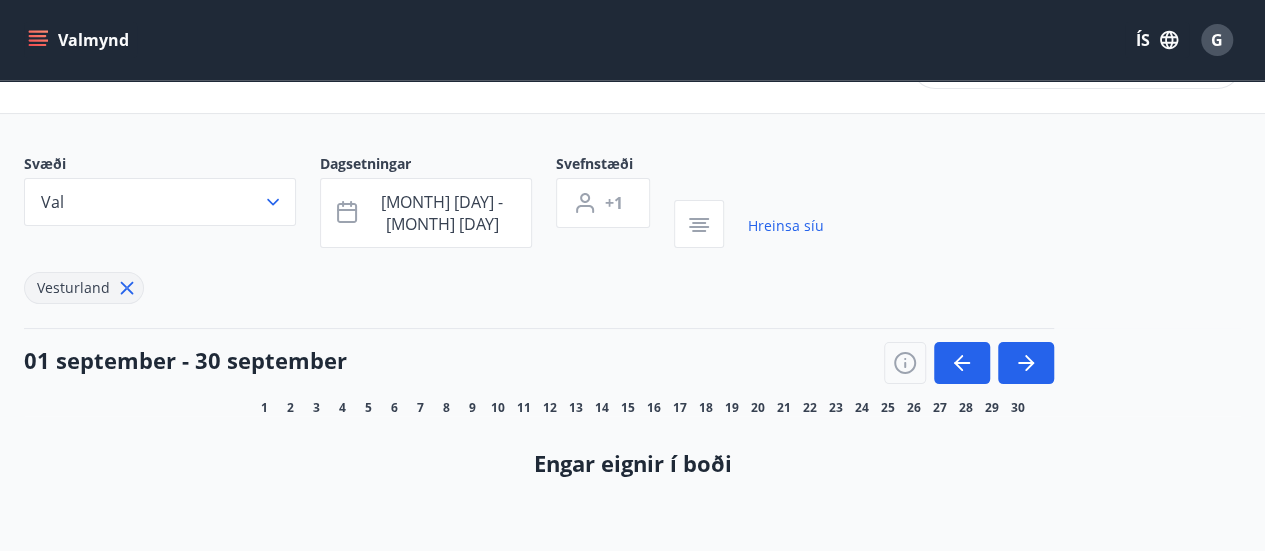 click on "Valmynd" at bounding box center [80, 40] 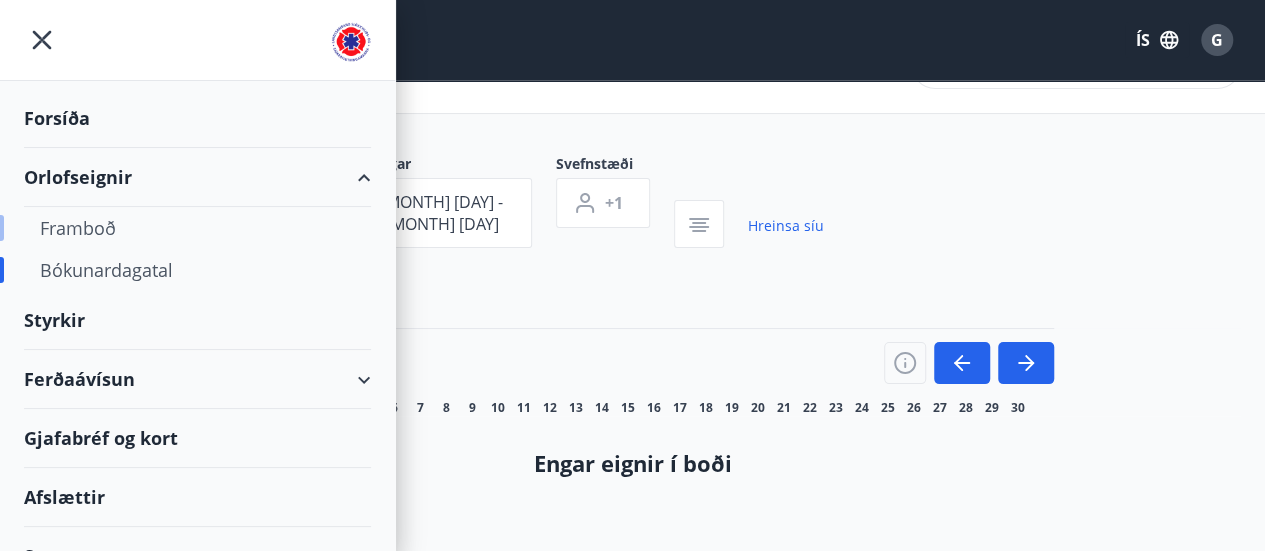 click on "Framboð" at bounding box center [197, 228] 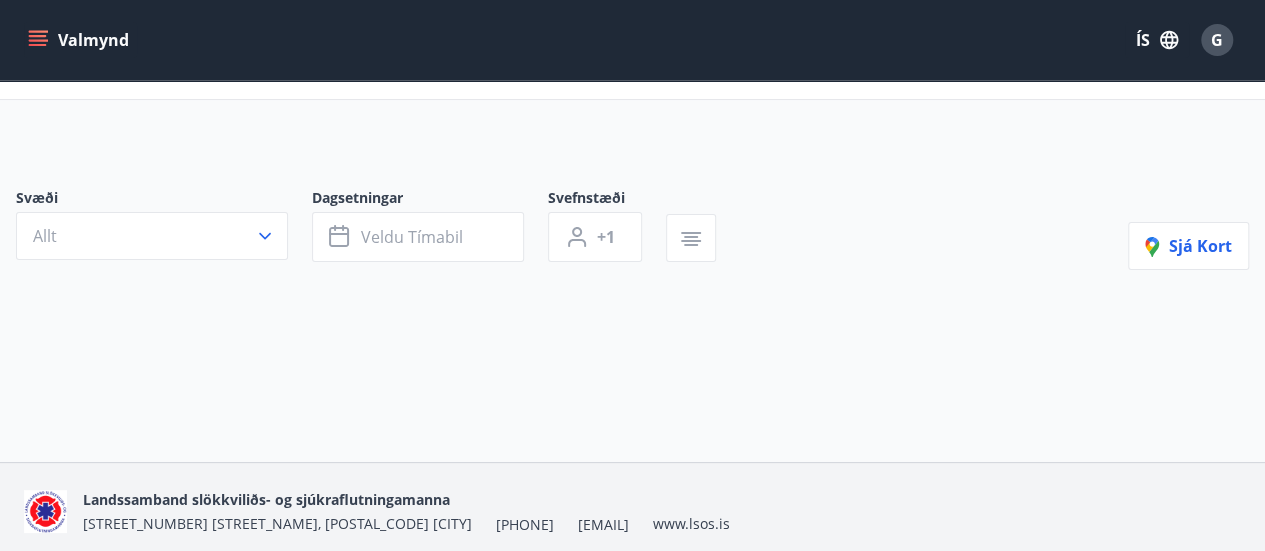 scroll, scrollTop: 0, scrollLeft: 0, axis: both 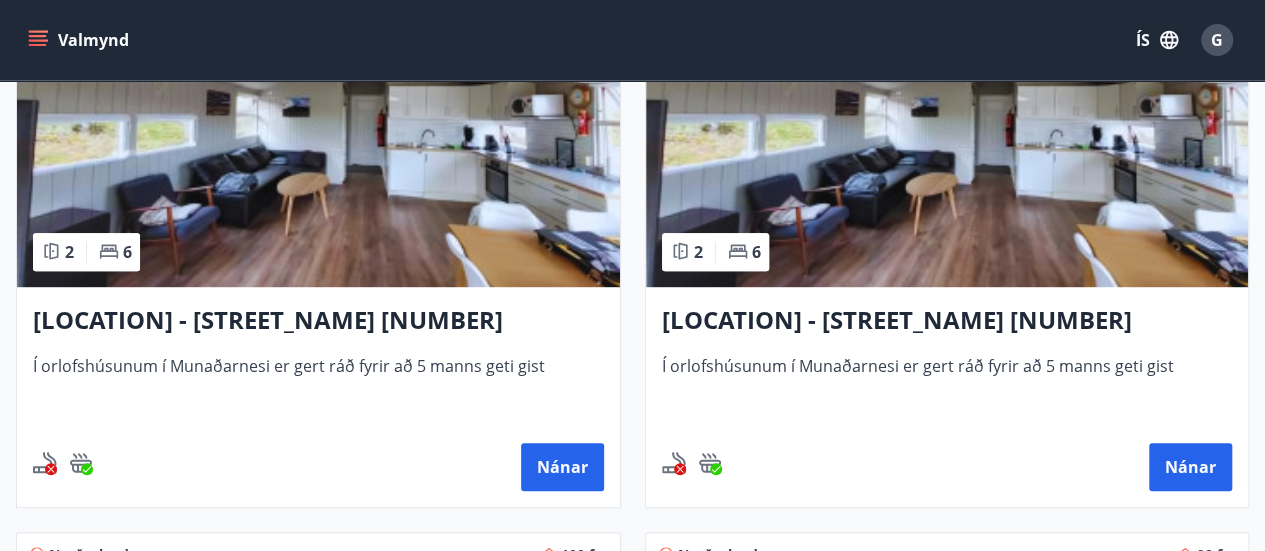 click on "[LOCATION] - [STREET_NAME] [NUMBER]" at bounding box center (318, 321) 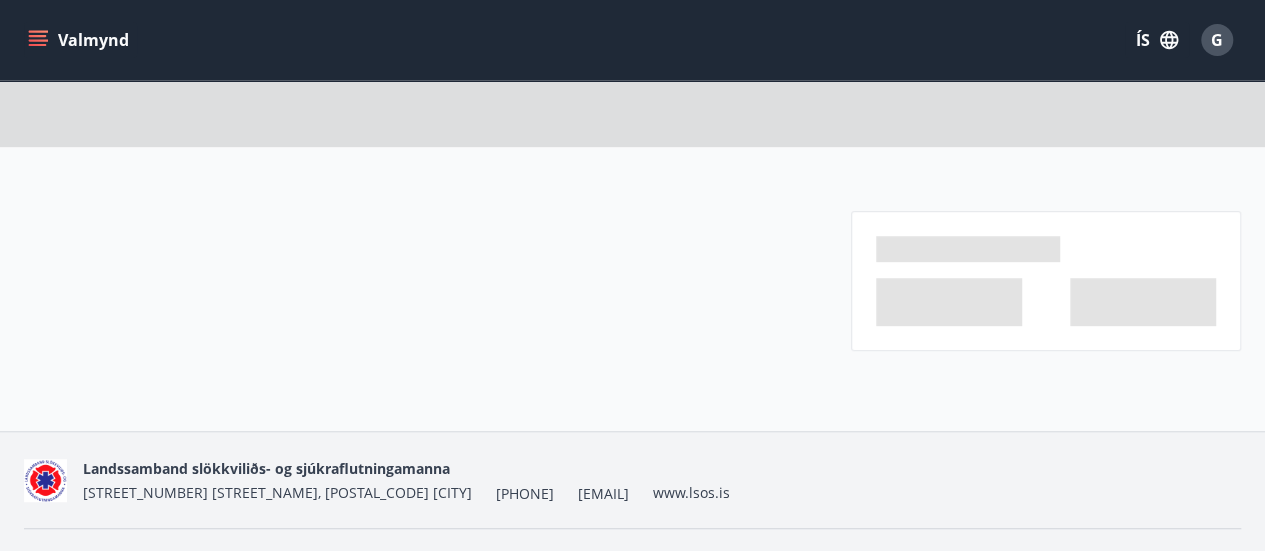 scroll, scrollTop: 0, scrollLeft: 0, axis: both 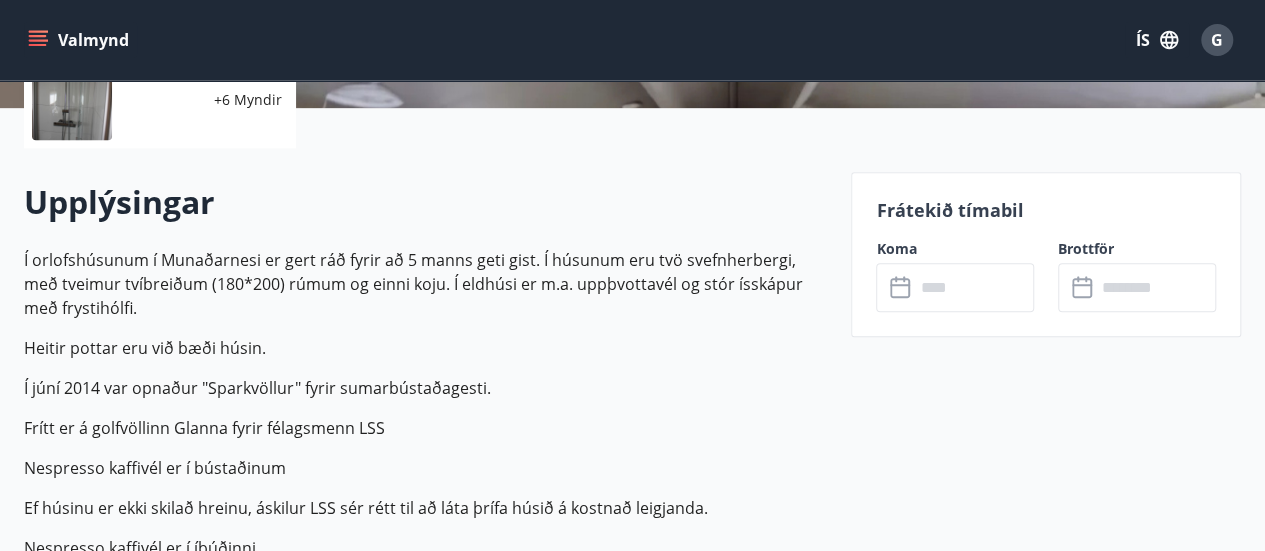 click on "Frátekið tímabil" at bounding box center (1046, 210) 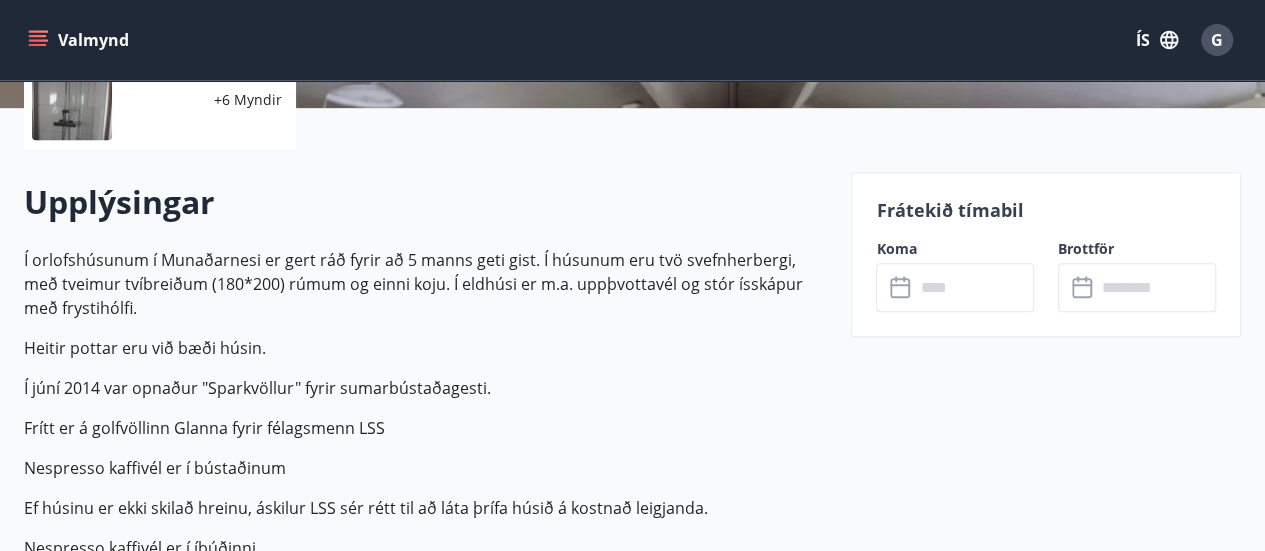 click at bounding box center [974, 287] 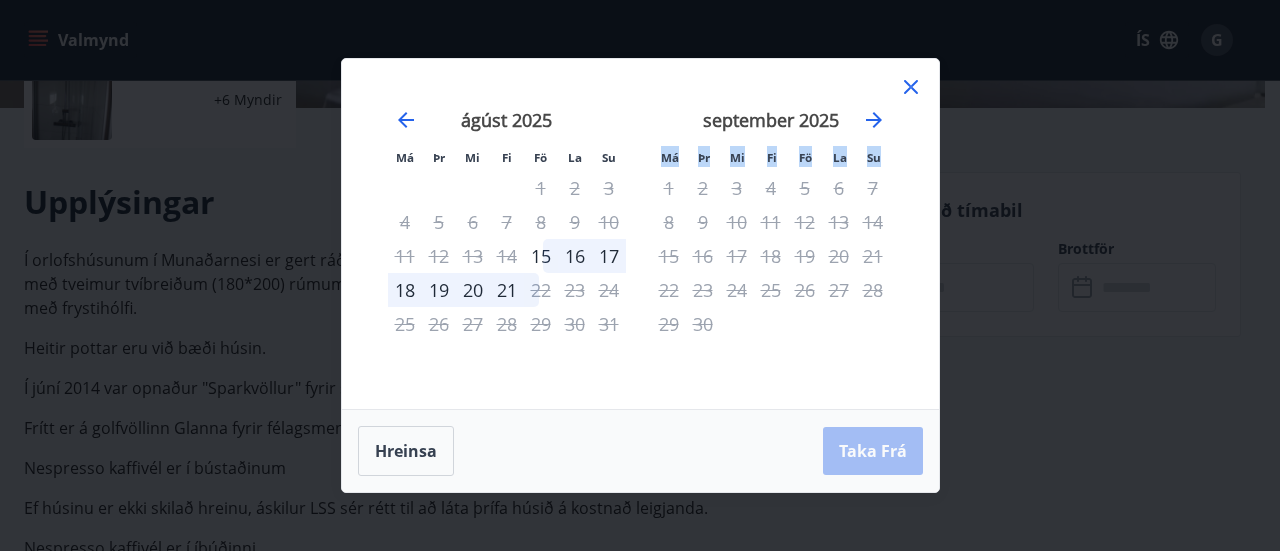 drag, startPoint x: 922, startPoint y: 289, endPoint x: 884, endPoint y: 321, distance: 49.67897 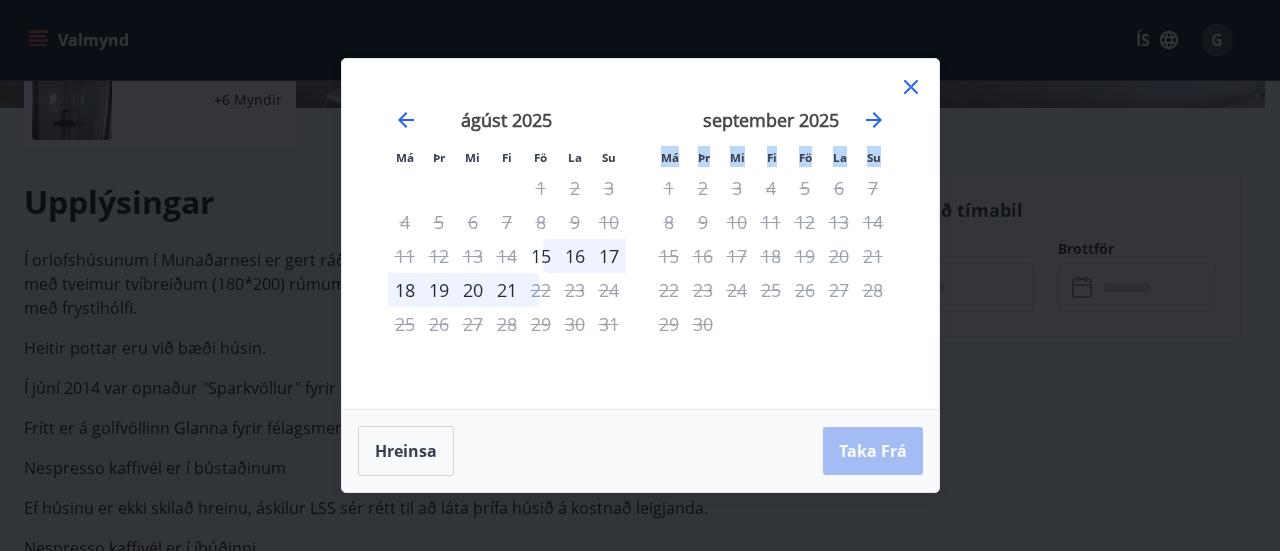 click on "Má Þr Mi Fi Fö La Su Má Þr Mi Fi Fö La Su júlí 2025 1 2 3 4 5 6 7 8 9 10 11 12 13 14 15 16 17 18 19 20 21 22 23 24 25 26 27 28 29 30 31 ágúst 2025 1 2 3 4 5 6 7 8 9 10 11 12 13 14 15 16 17 18 19 20 21 22 23 24 25 26 27 28 29 30 31 september 2025 1 2 3 4 5 6 7 8 9 10 11 12 13 14 15 16 17 18 19 20 21 22 23 24 25 26 27 28 29 30 október 2025 1 2 3 4 5 6 7 8 9 10 11 12 13 14 15 16 17 18 19 20 21 22 23 24 25 26 27 28 29 30 31" at bounding box center (640, 234) 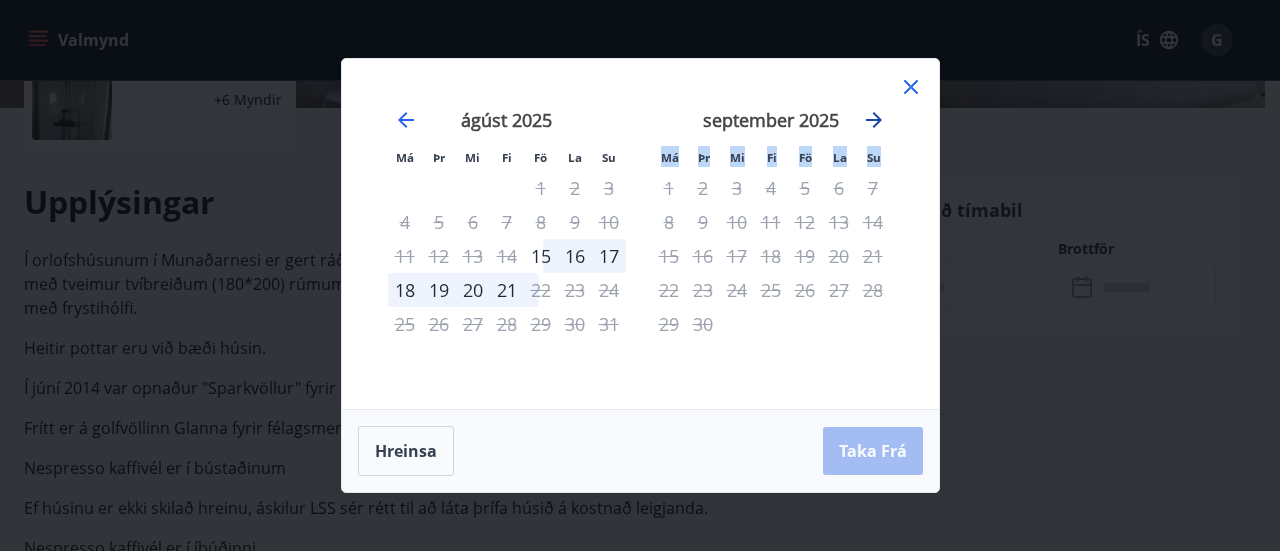 click 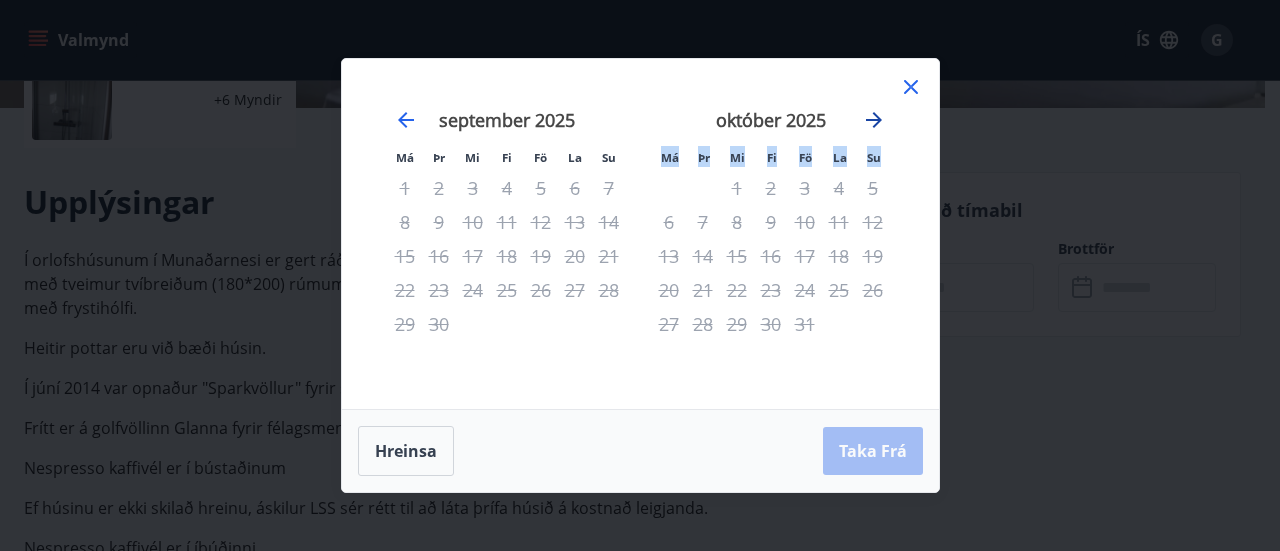 click 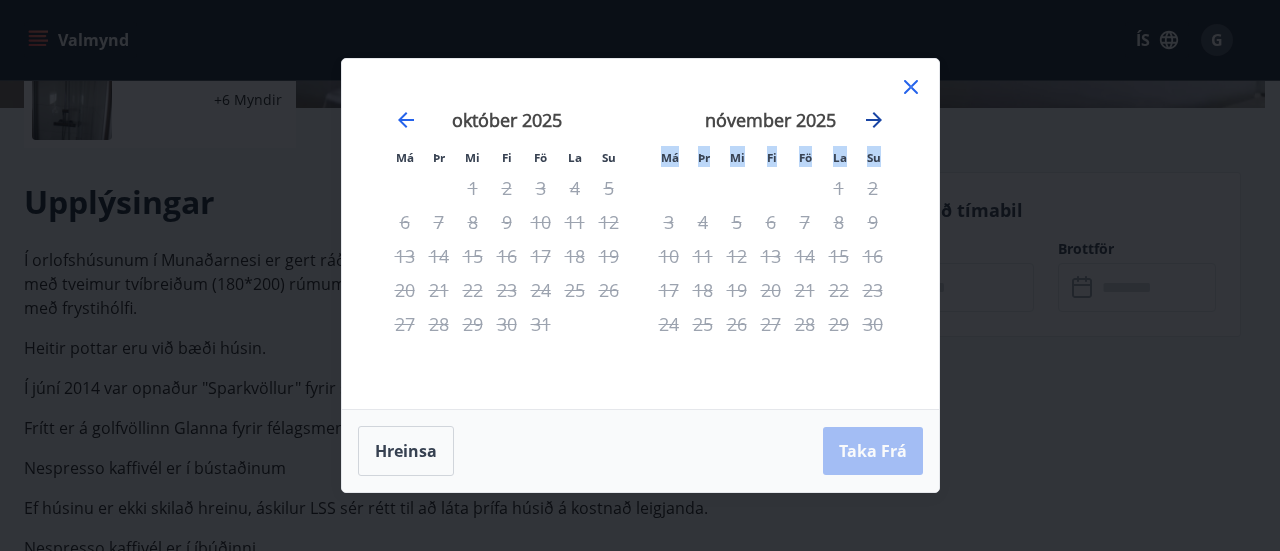 click 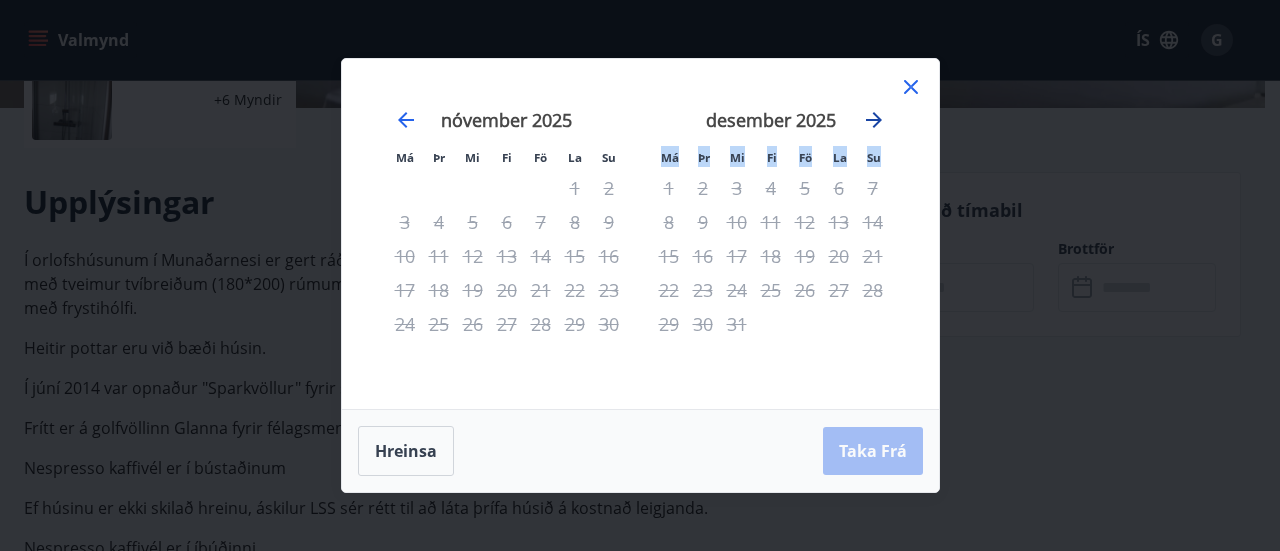 click 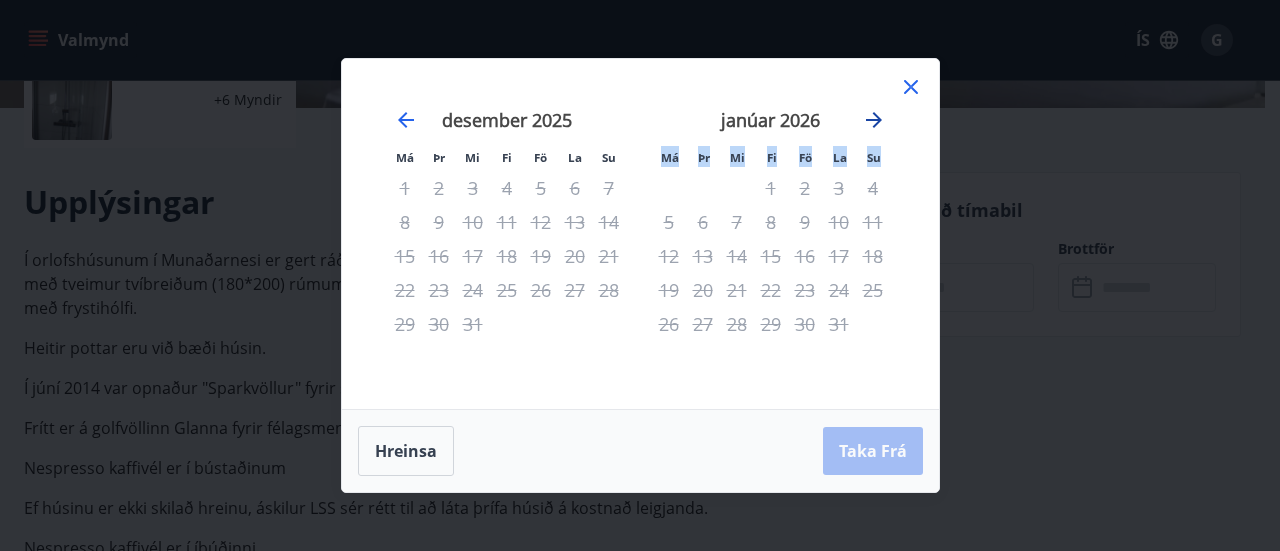 click 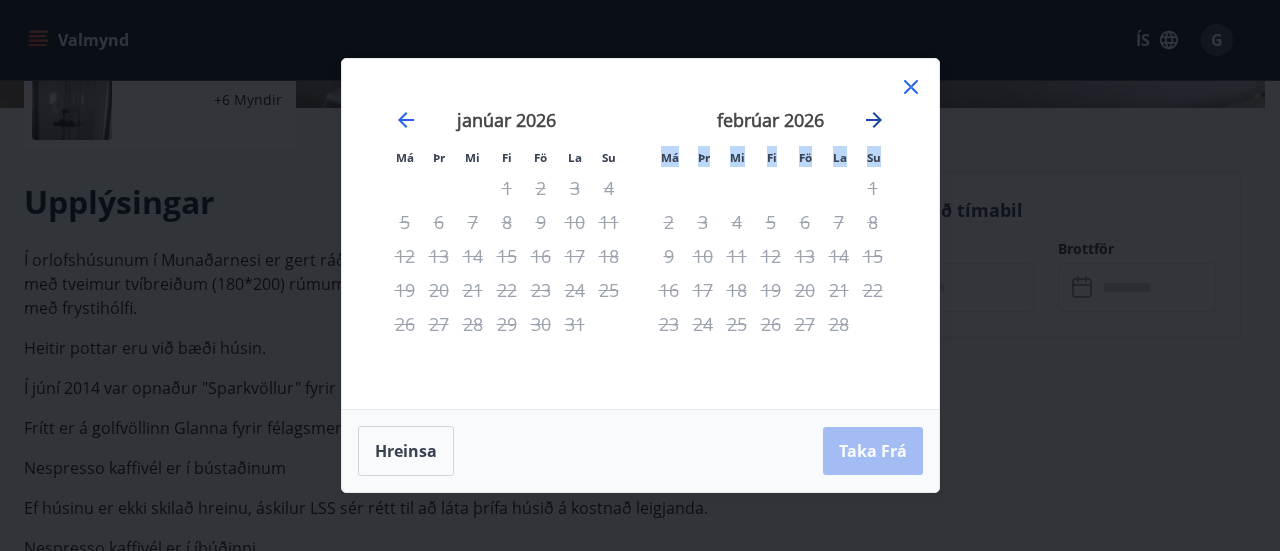 click 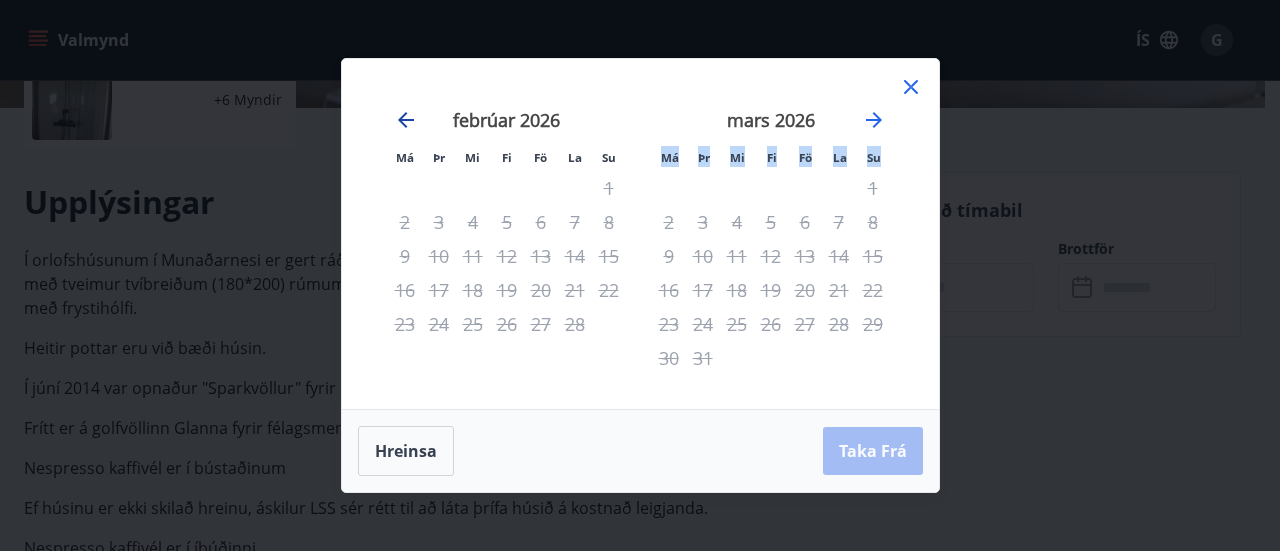 click 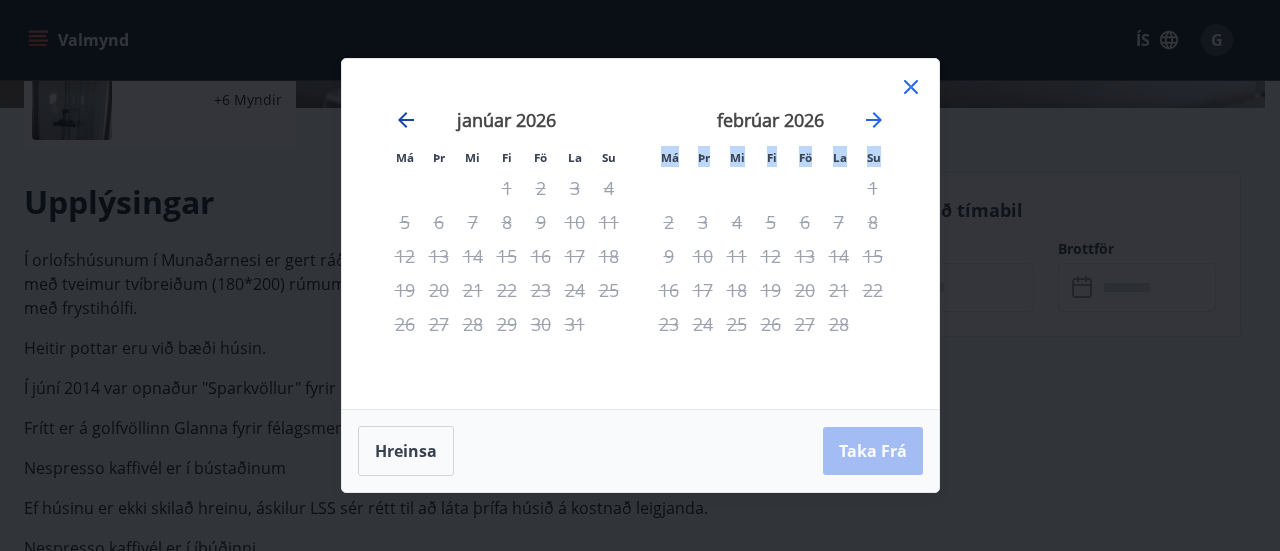 click 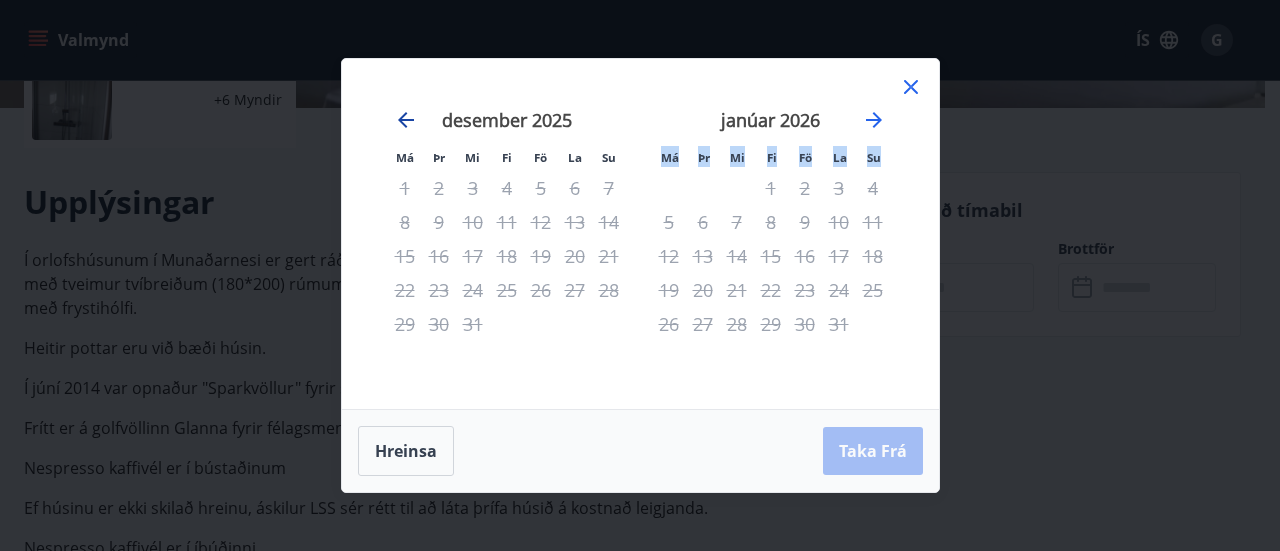 click 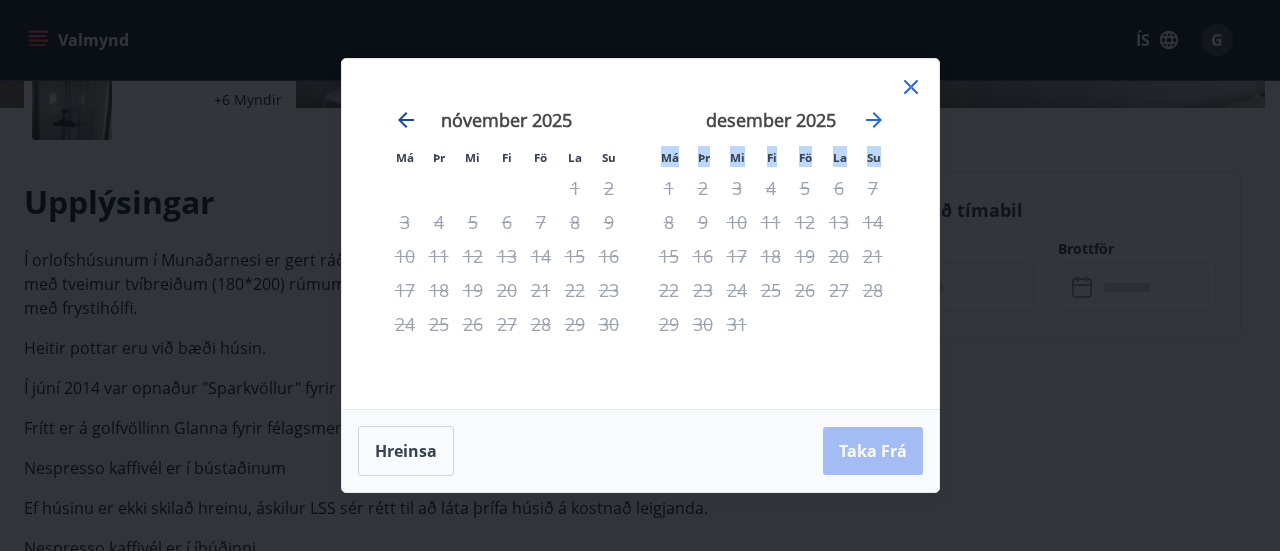 click 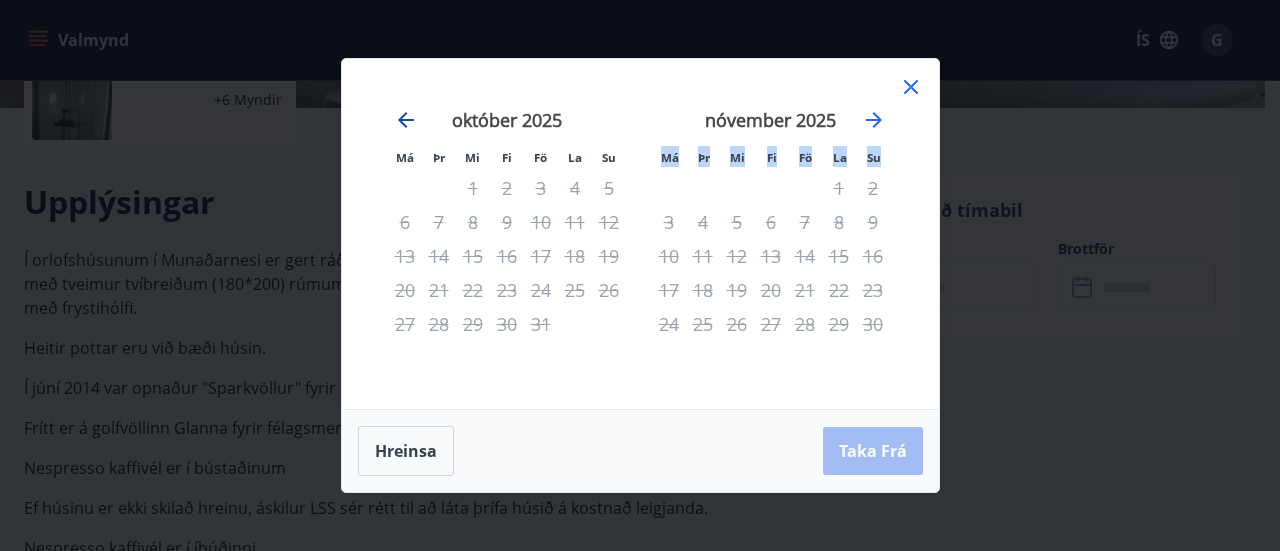 click 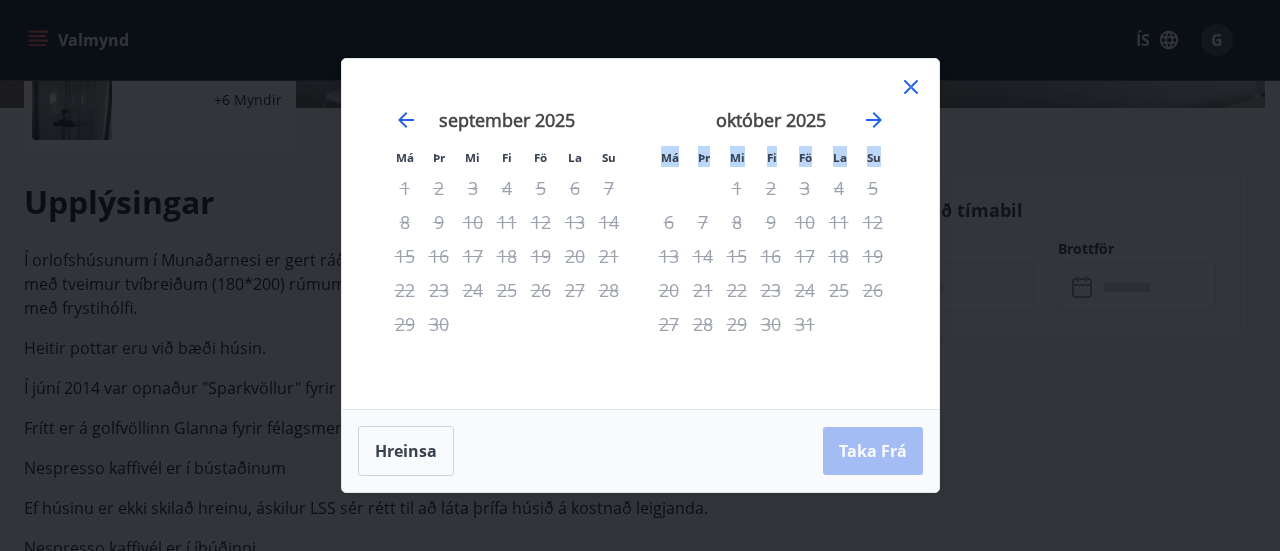 click on "26" at bounding box center (541, 290) 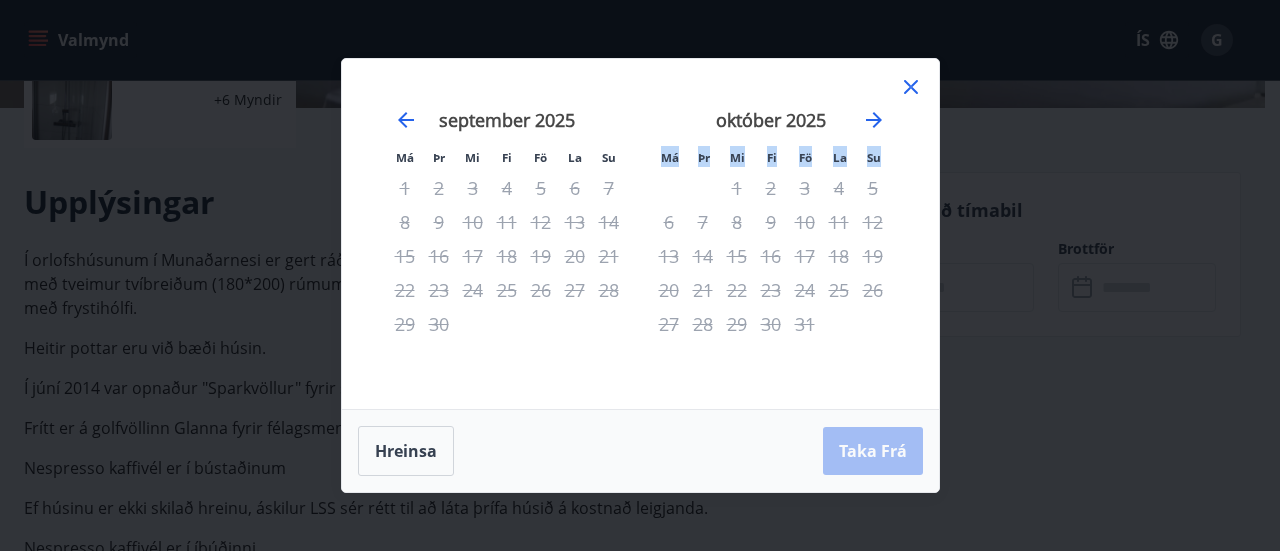 click 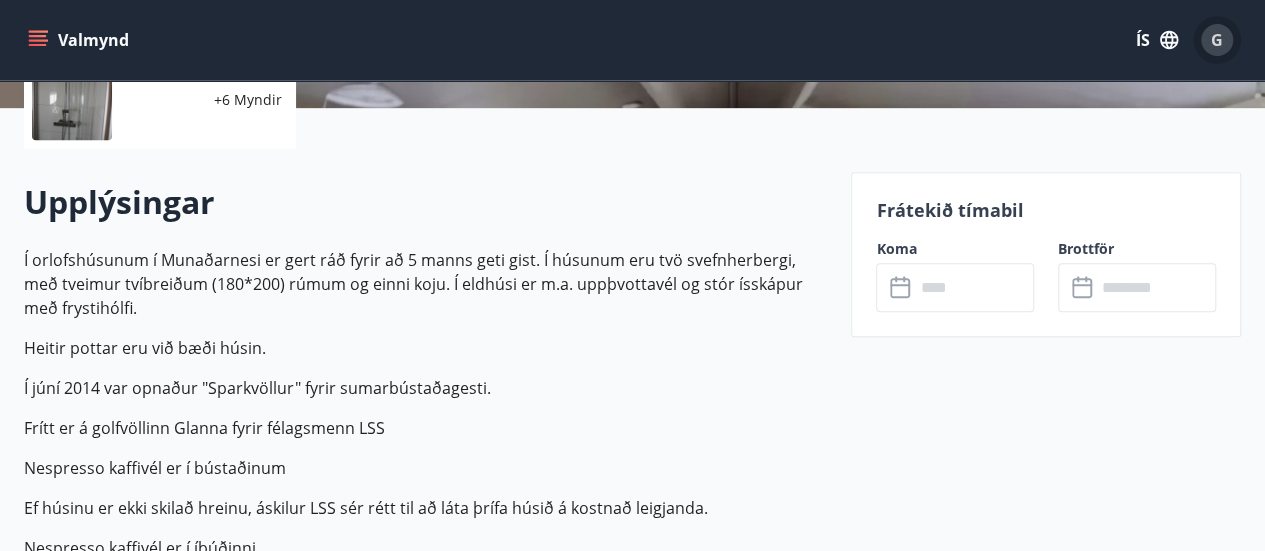 click on "G" at bounding box center [1217, 40] 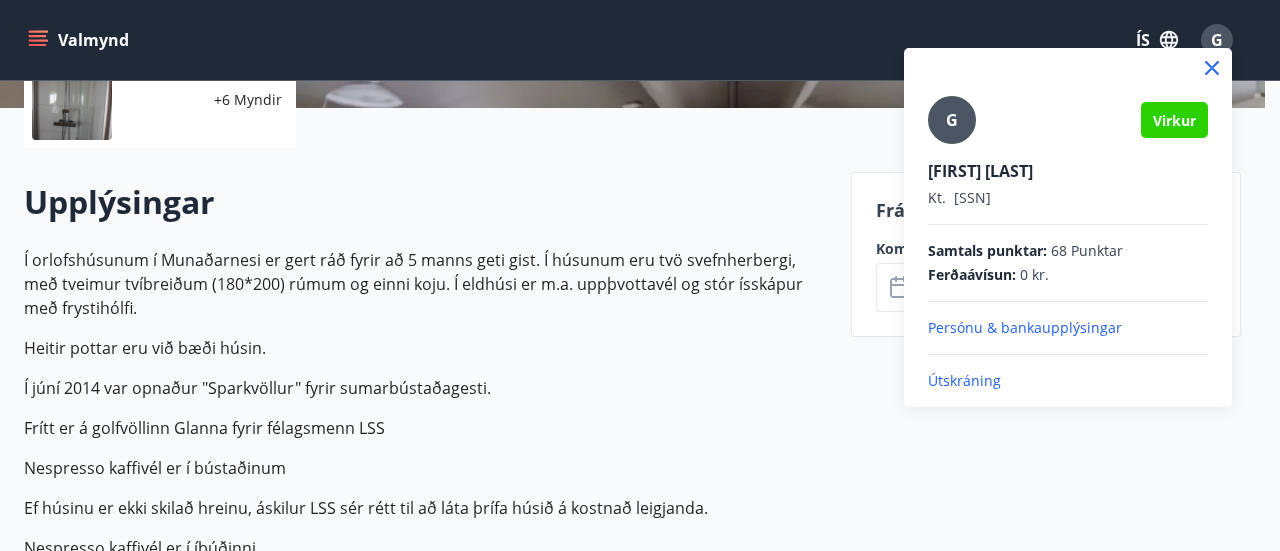 click on "Útskráning" at bounding box center [1068, 381] 